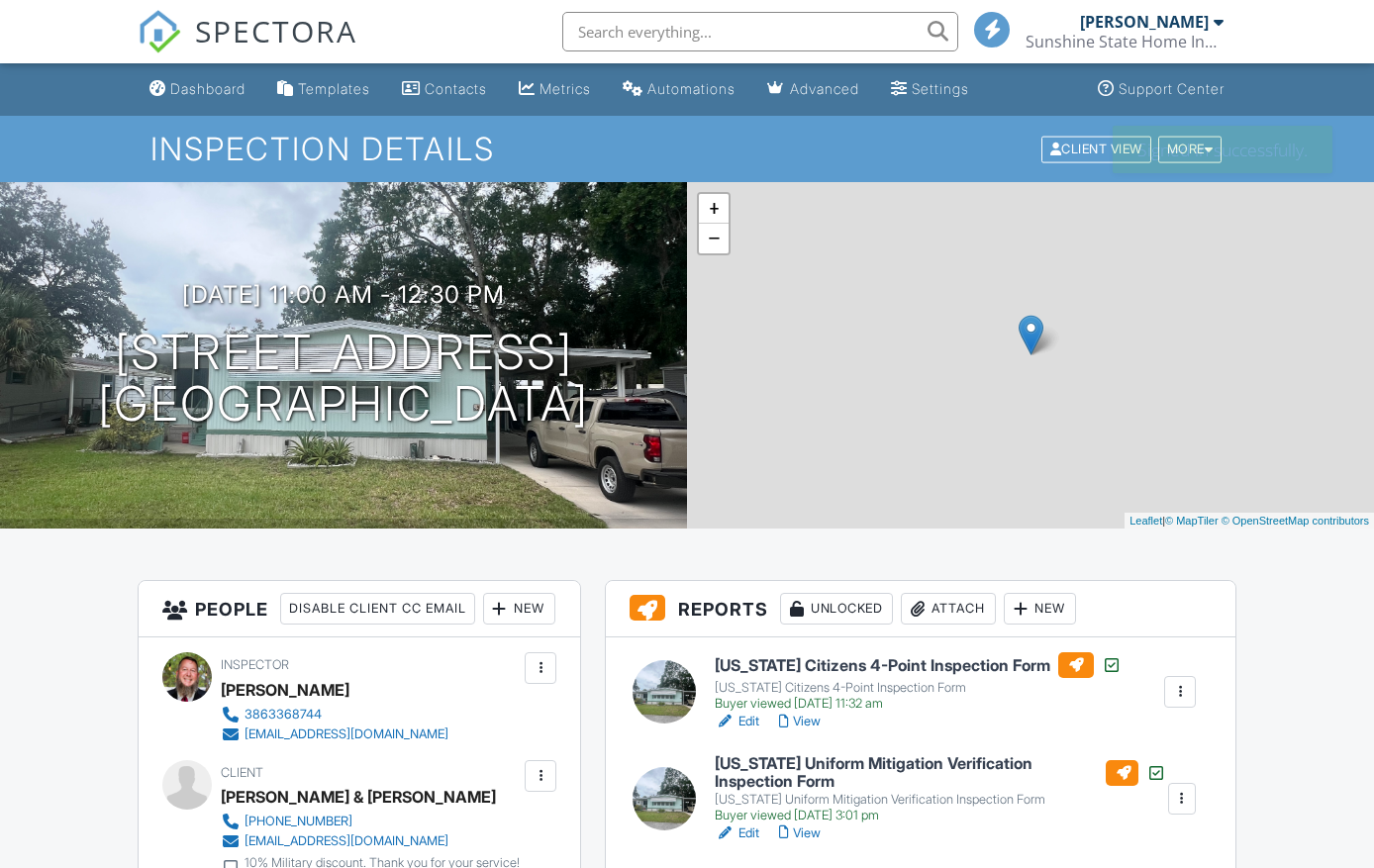 scroll, scrollTop: 0, scrollLeft: 0, axis: both 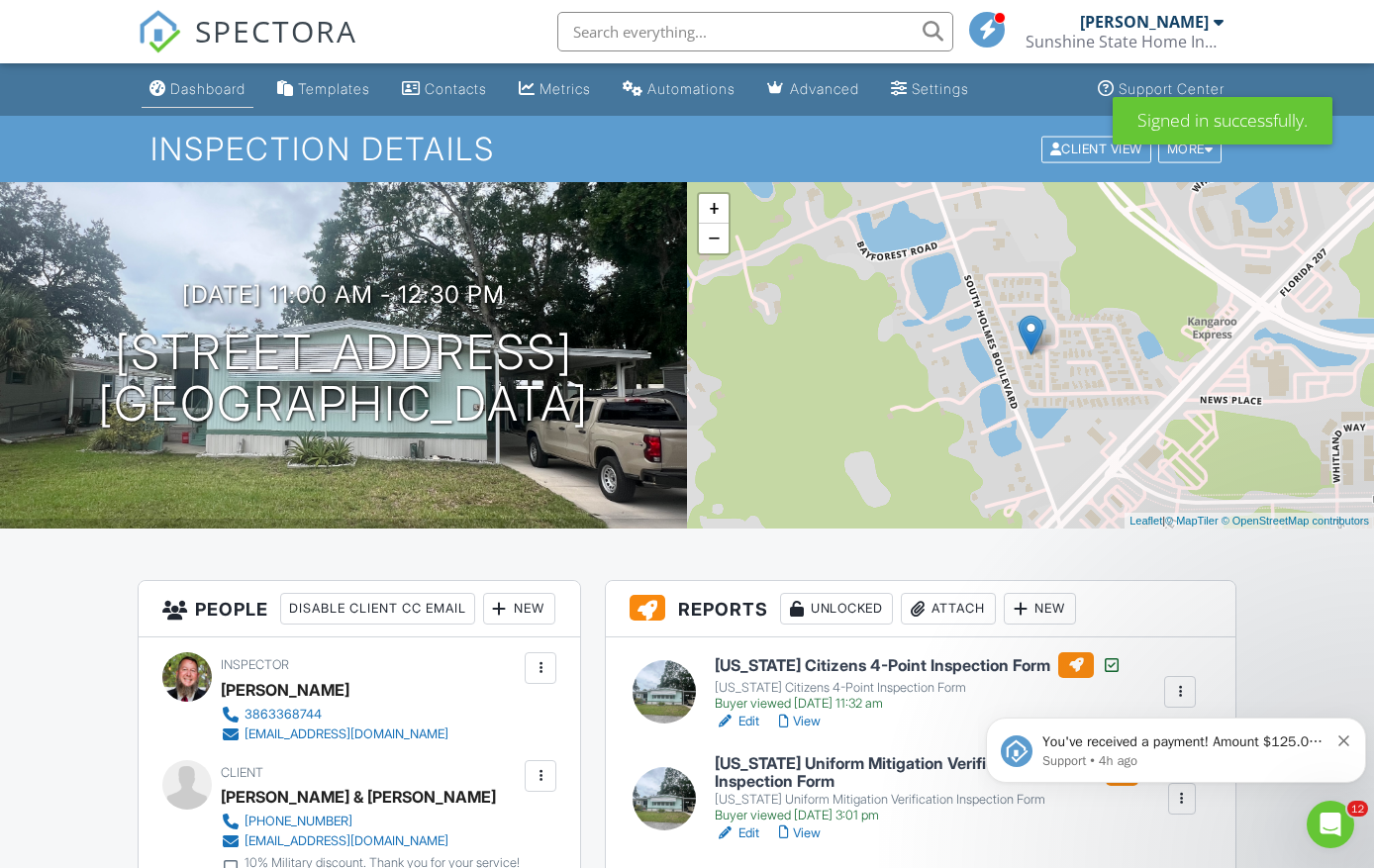 click on "Dashboard" at bounding box center (208, 88) 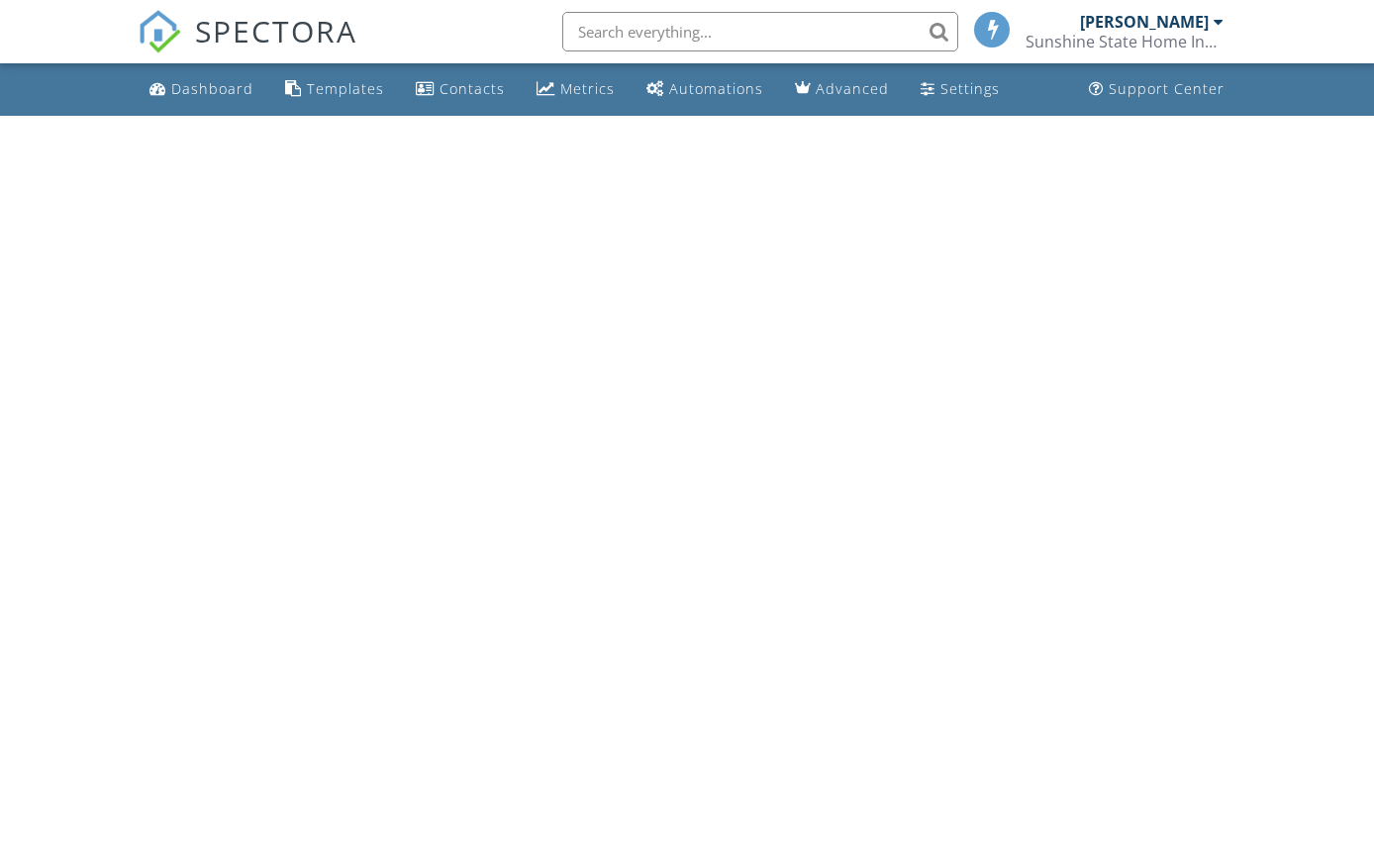 scroll, scrollTop: 0, scrollLeft: 0, axis: both 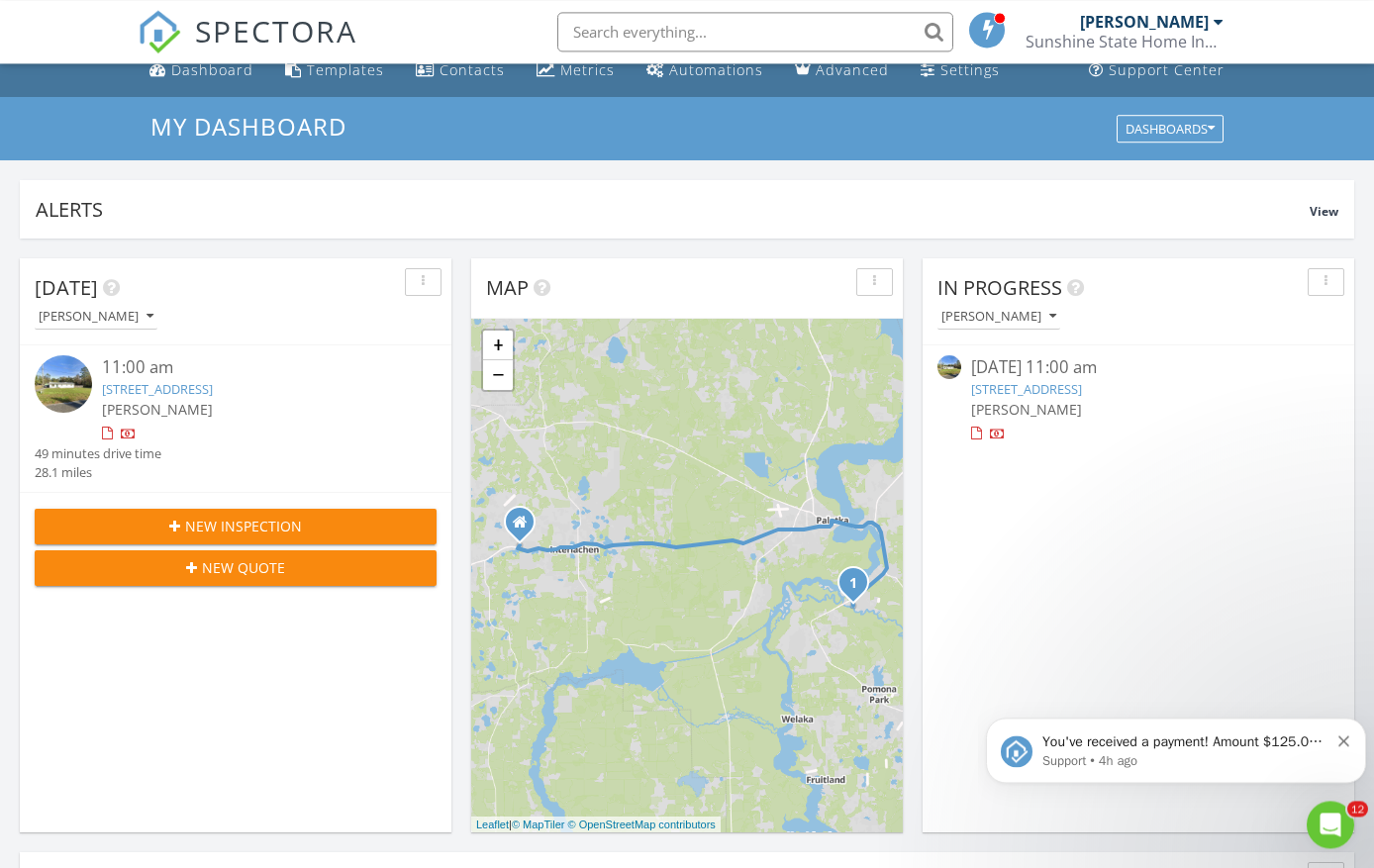 click at bounding box center (1344, 738) 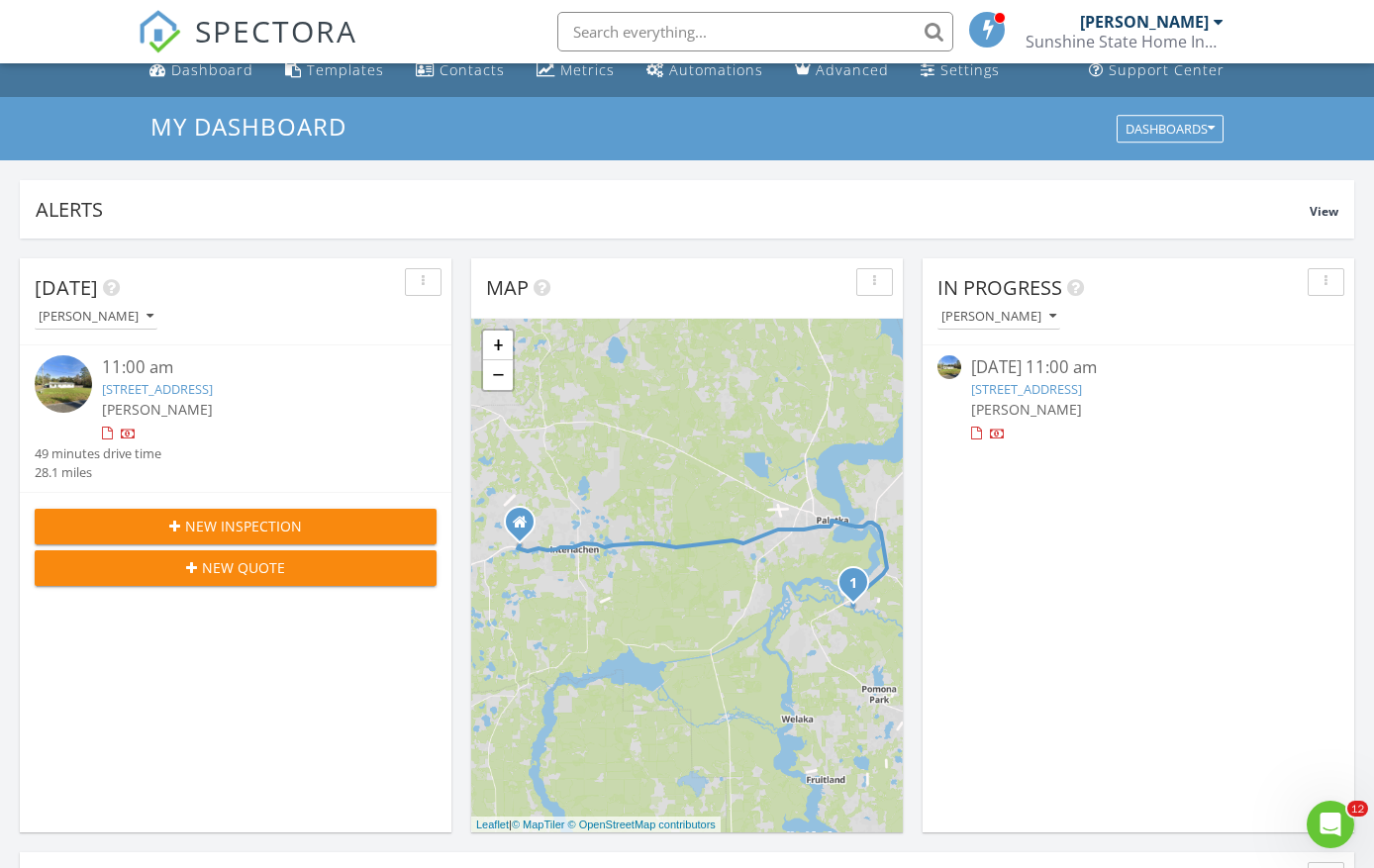 click on "[PERSON_NAME]" at bounding box center (1138, 409) 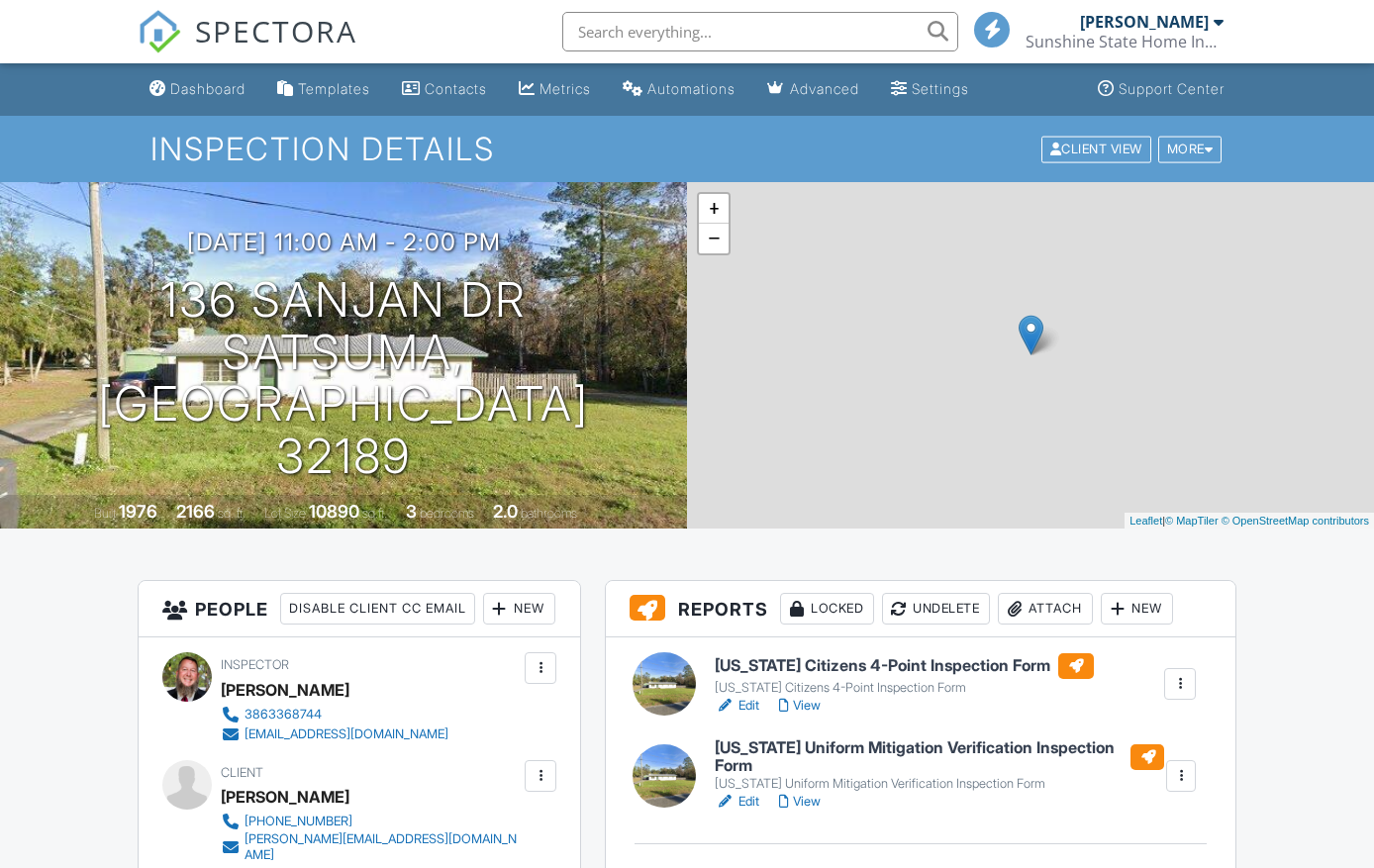 scroll, scrollTop: 0, scrollLeft: 0, axis: both 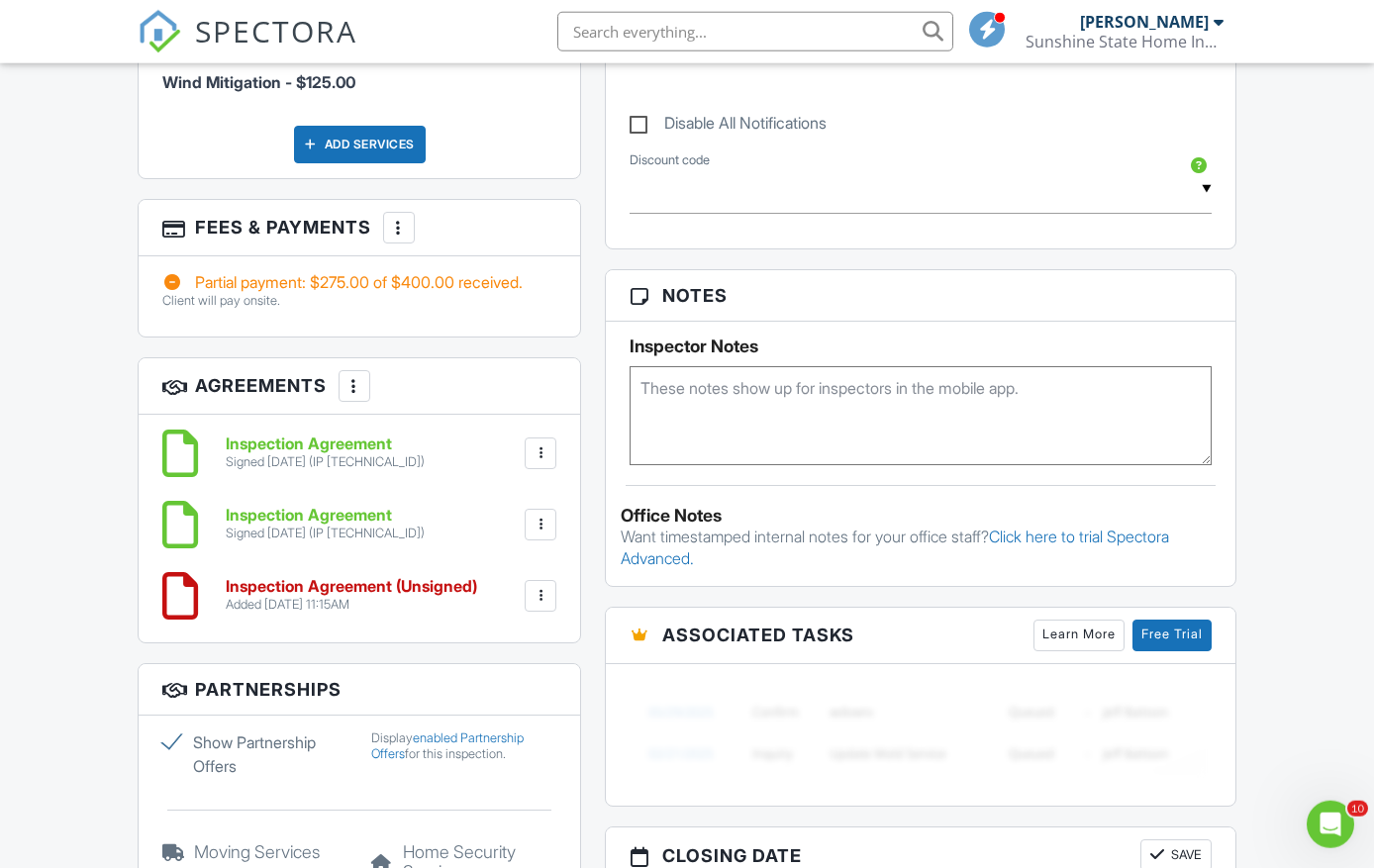 click at bounding box center (540, 596) 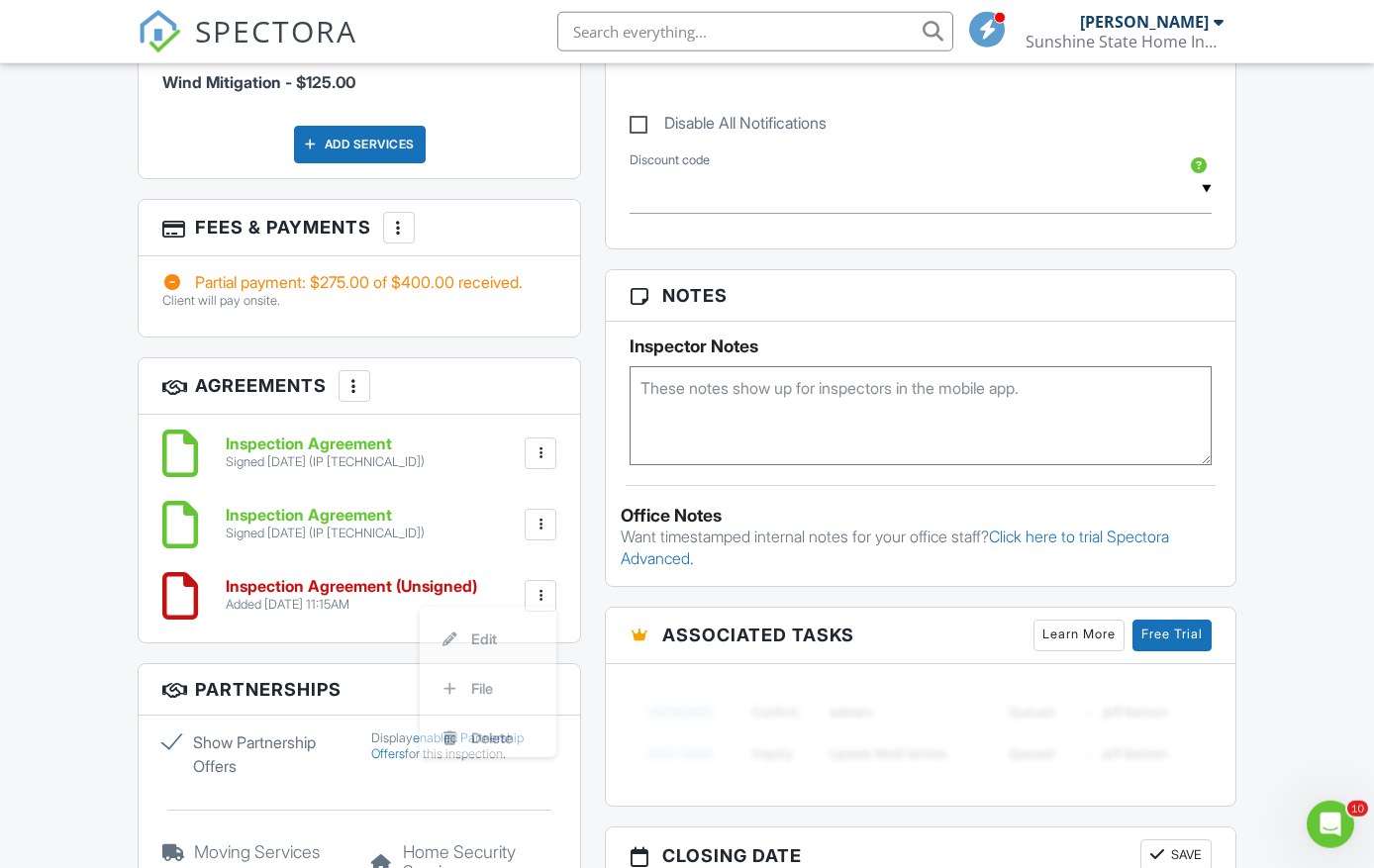 scroll, scrollTop: 1172, scrollLeft: 0, axis: vertical 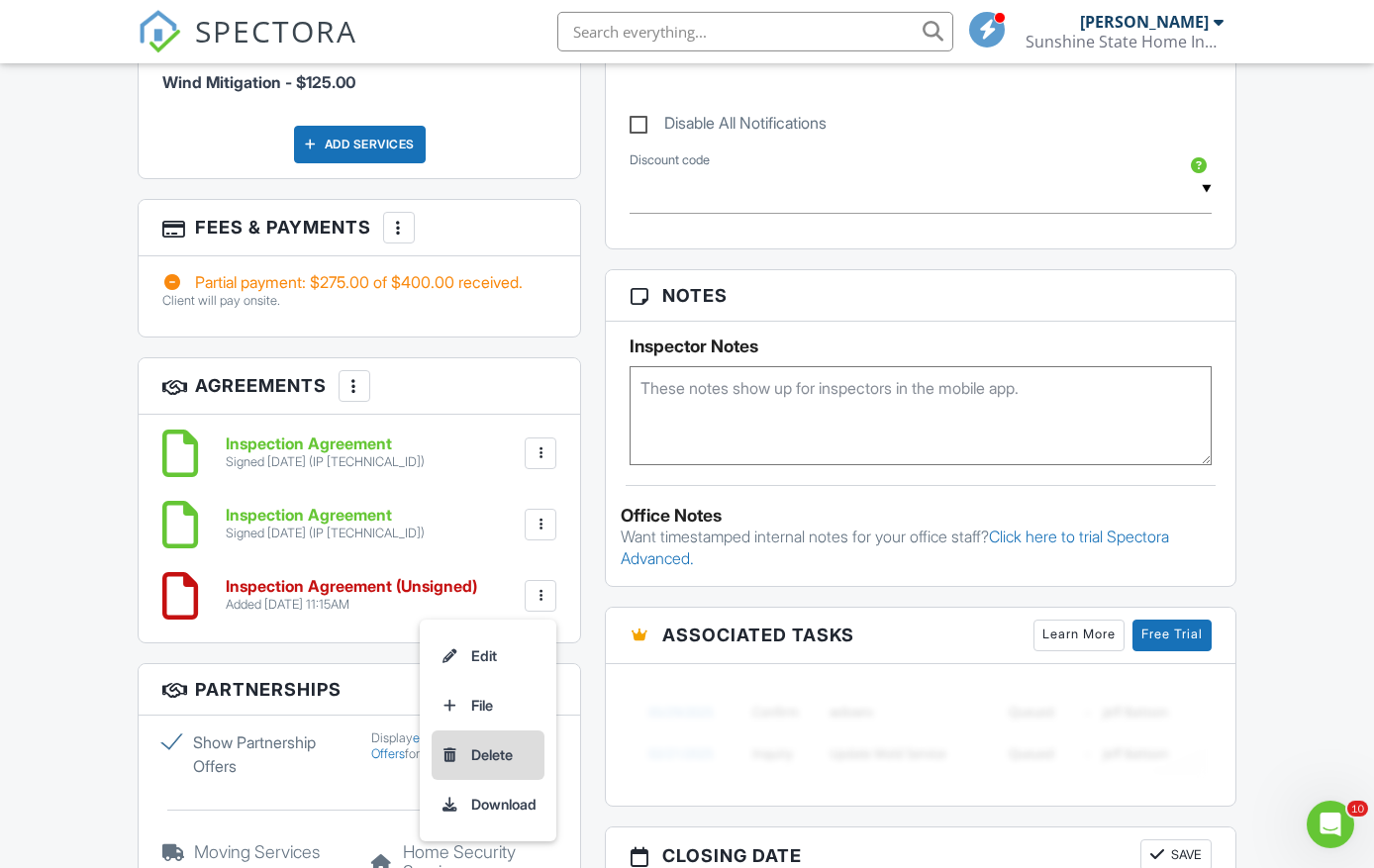 click on "Delete" at bounding box center (488, 755) 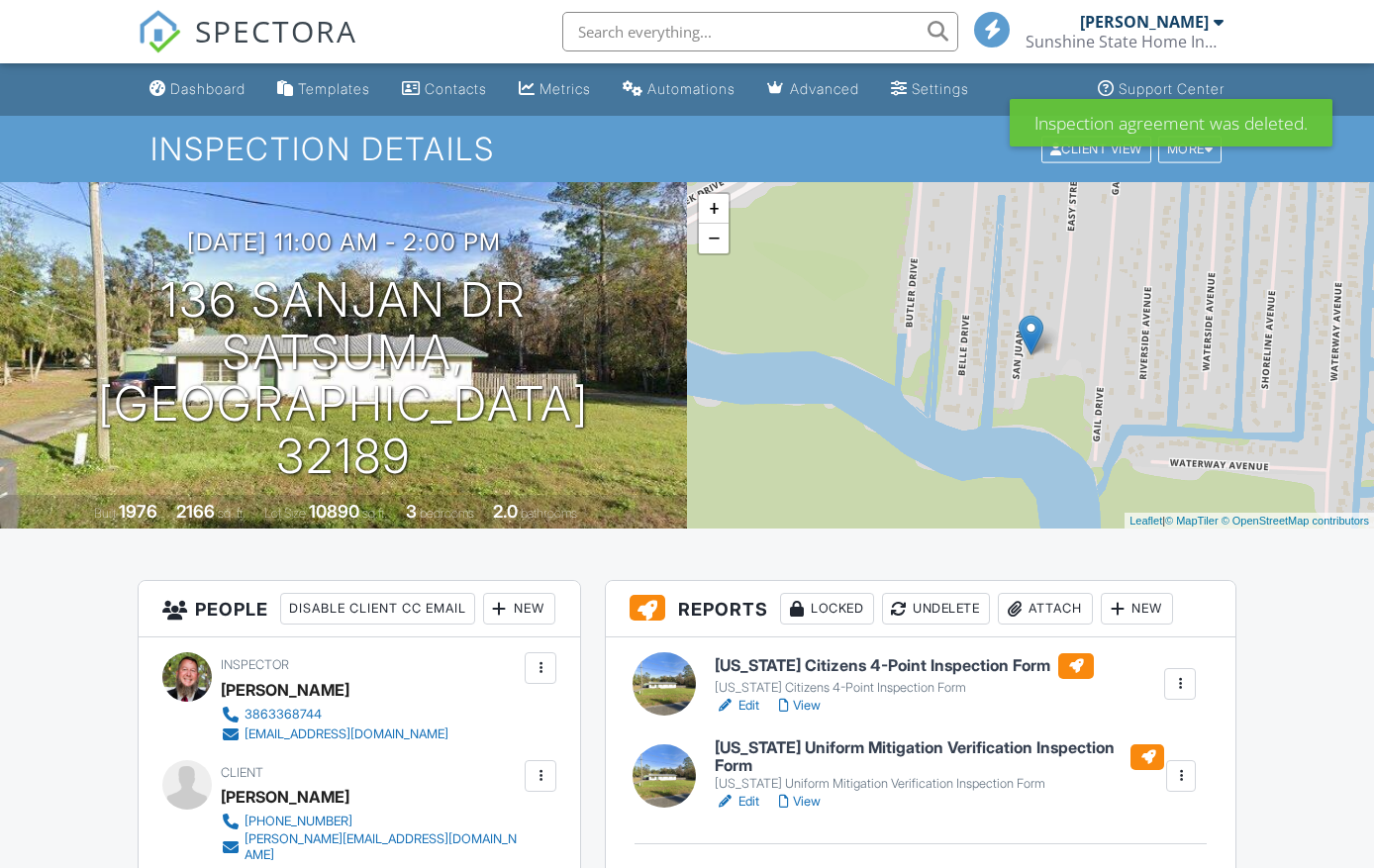 scroll, scrollTop: 0, scrollLeft: 0, axis: both 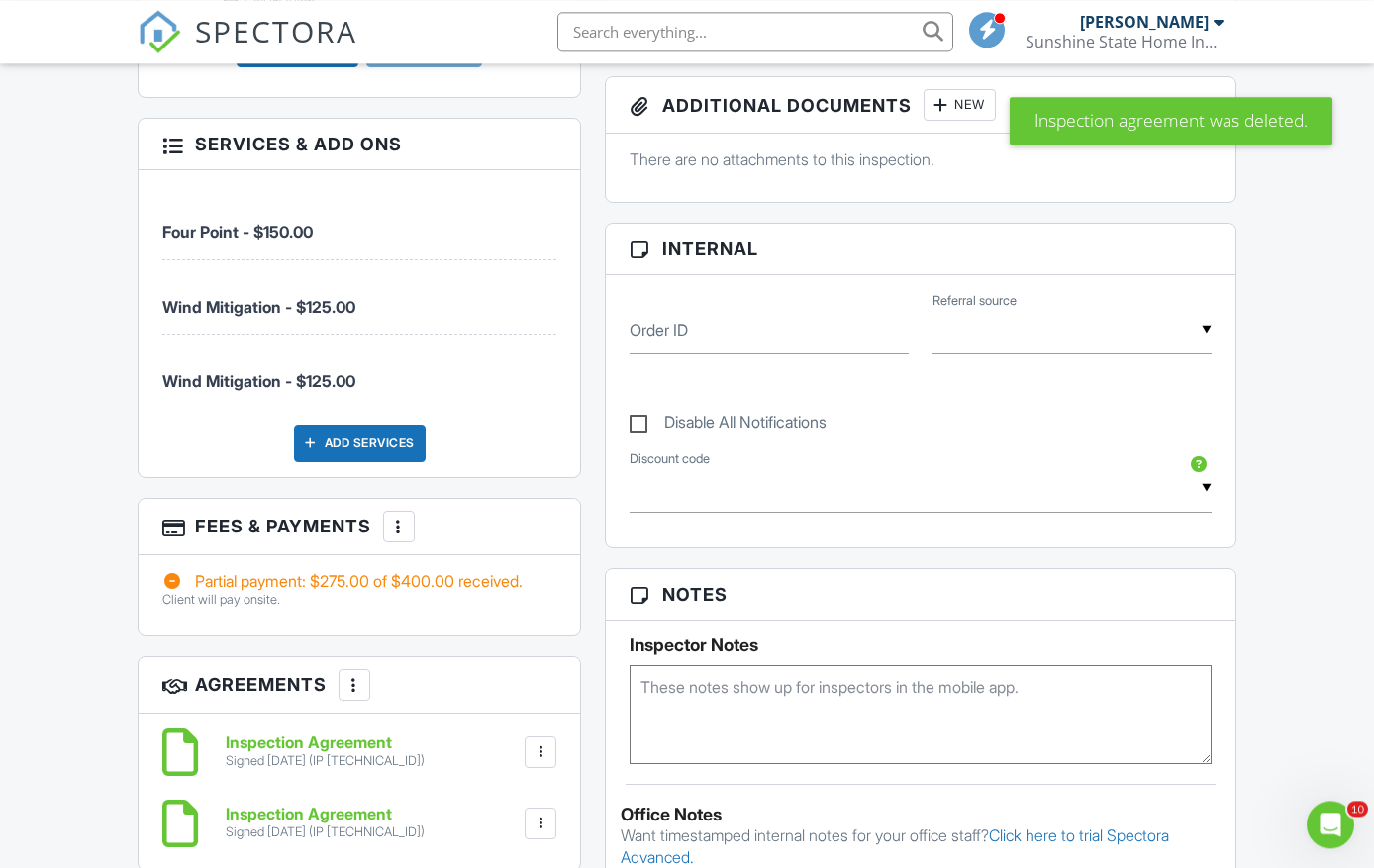 click at bounding box center [399, 527] 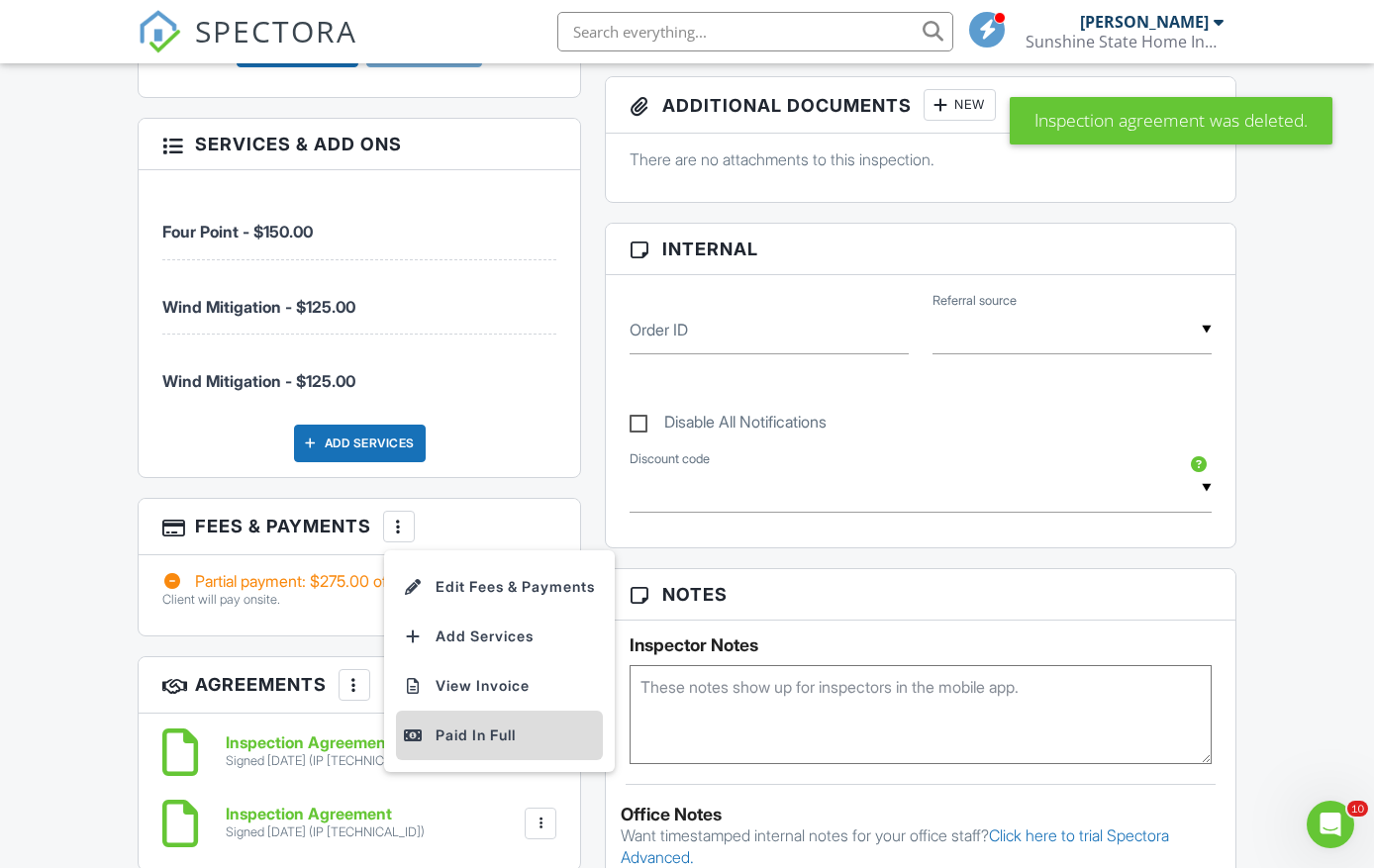 click on "Paid In Full" at bounding box center (499, 735) 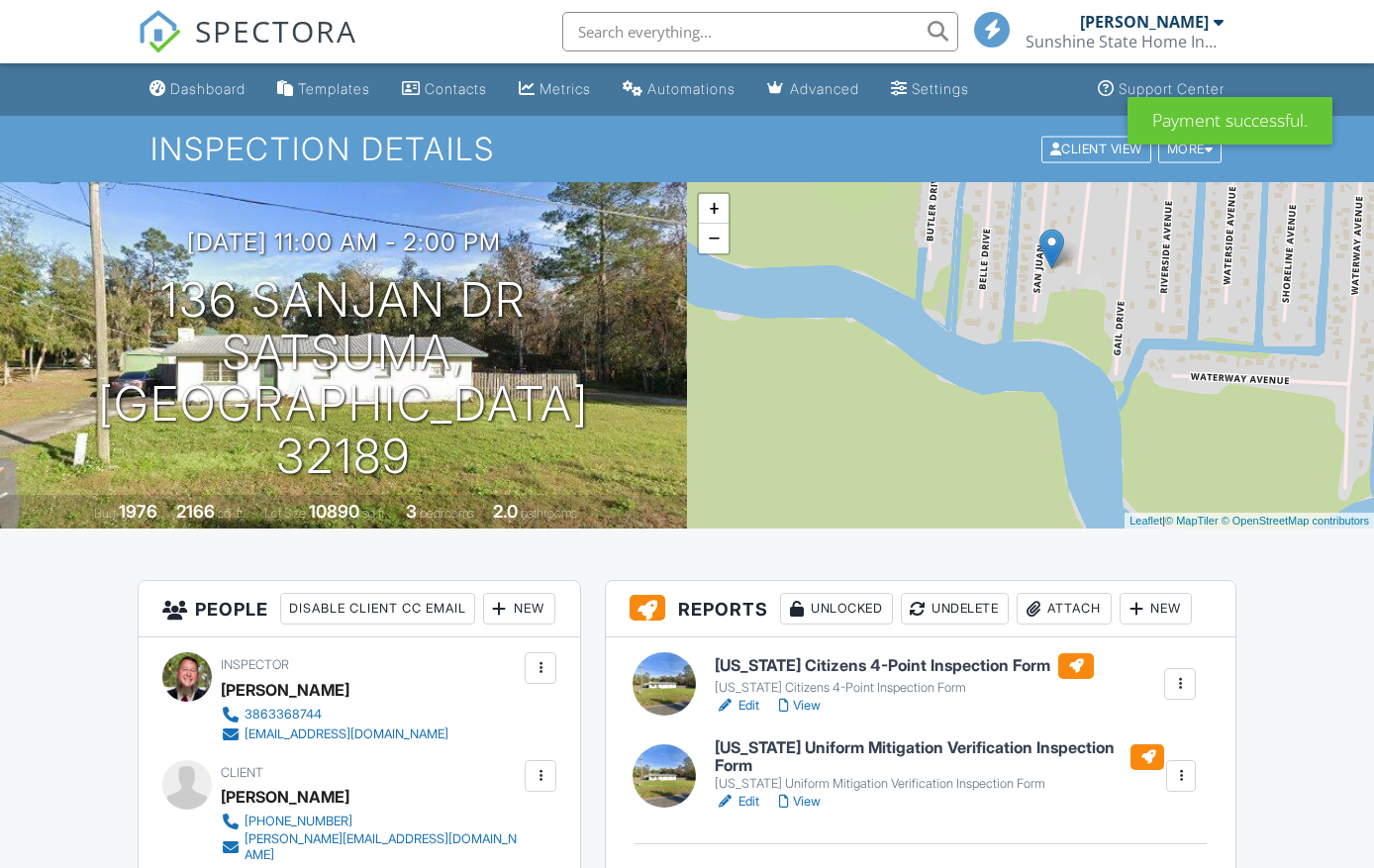 scroll, scrollTop: 0, scrollLeft: 0, axis: both 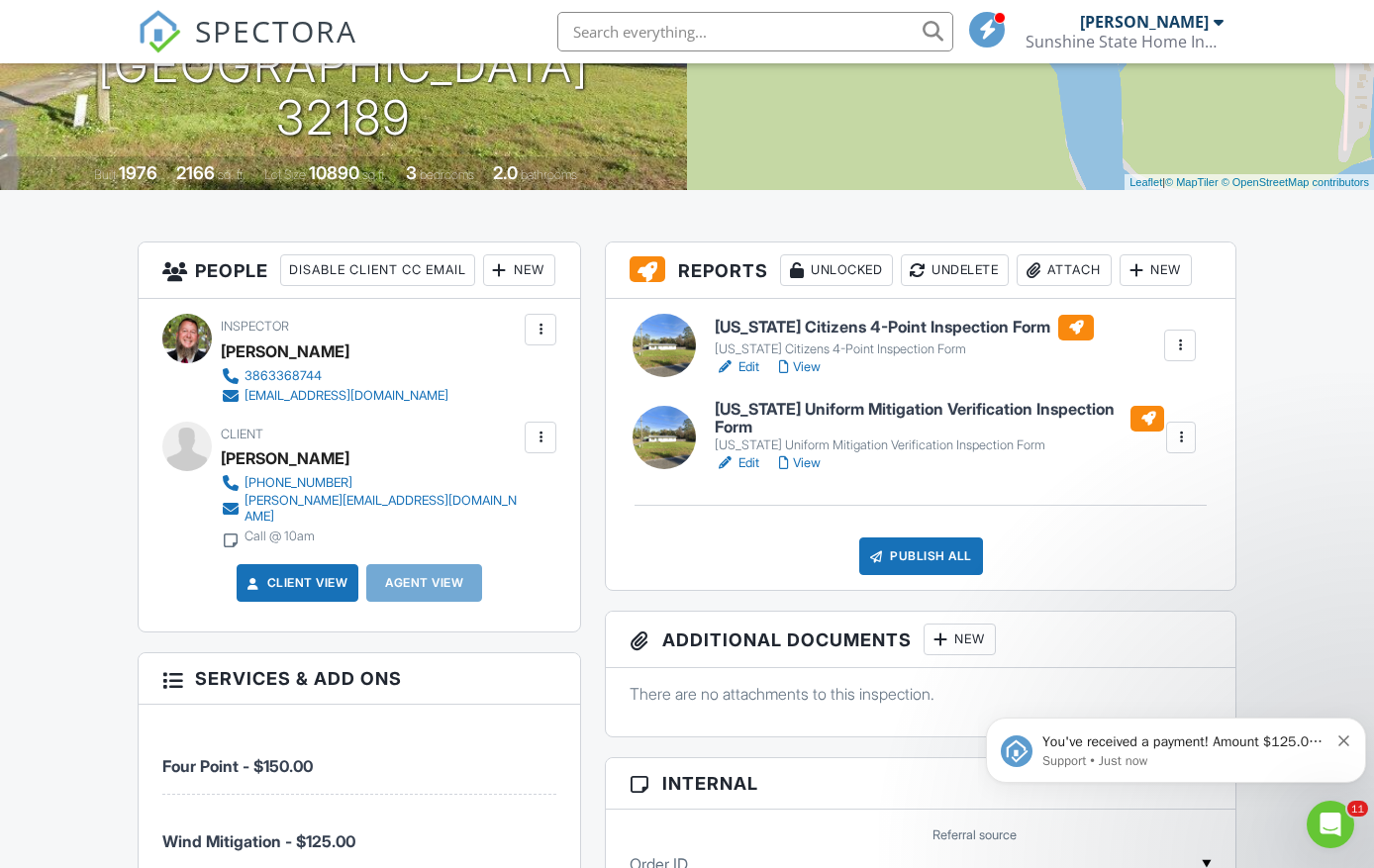 click at bounding box center [1180, 345] 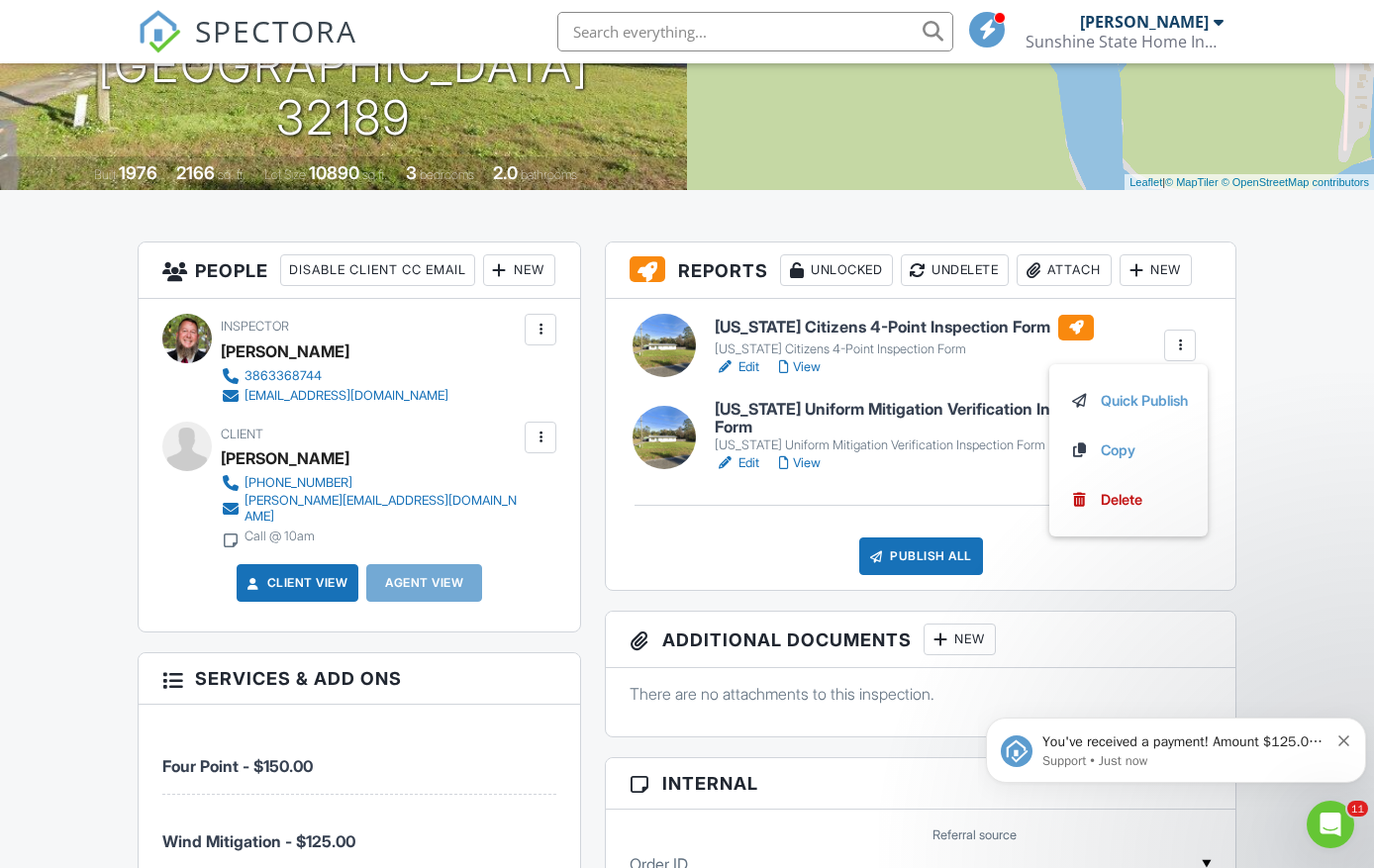 click on "Dashboard
Templates
Contacts
Metrics
Automations
Advanced
Settings
Support Center
Inspection Details
Client View
More
Property Details
Reschedule
Reorder / Copy
Share
Cancel
Delete
Print Order
Convert to V9
View Change Log
07/10/2025 11:00 am
- 2:00 pm
136 Sanjan Dr
Satsuma, FL 32189
Built
1976
2166
sq. ft.
Lot Size
10890
sq.ft.
3
bedrooms
2.0
bathrooms
+ − Leaflet  |  © MapTiler   © OpenStreetMap contributors
All emails and texts are disabled for this inspection!
Turn on emails and texts
Turn on and Requeue Notifications
Reports
Unlocked
Undelete
Attach
New
Florida Citizens 4-Point Inspection Form" at bounding box center (687, 1450) 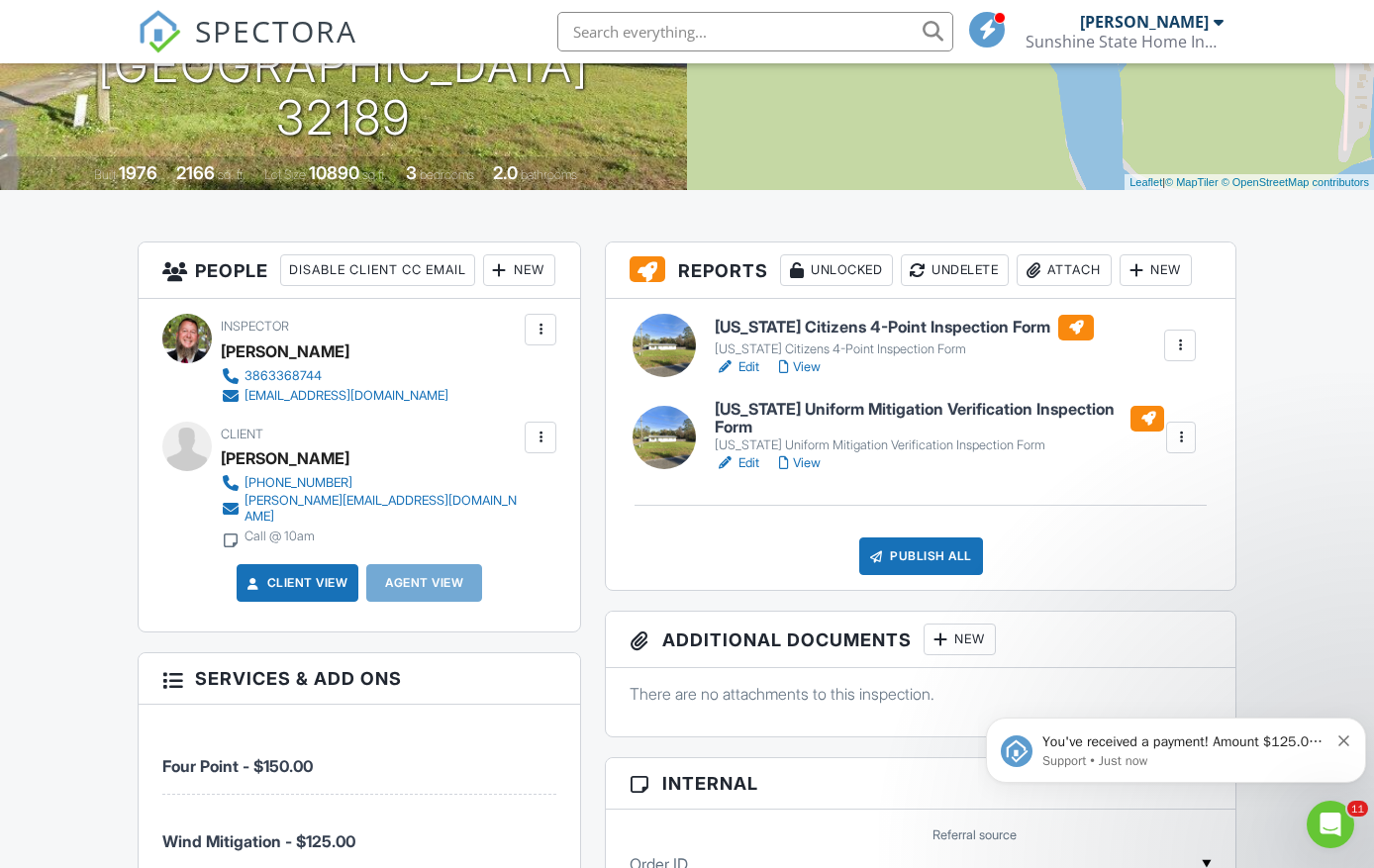 click on "[US_STATE] Citizens 4-Point Inspection Form" at bounding box center (904, 328) 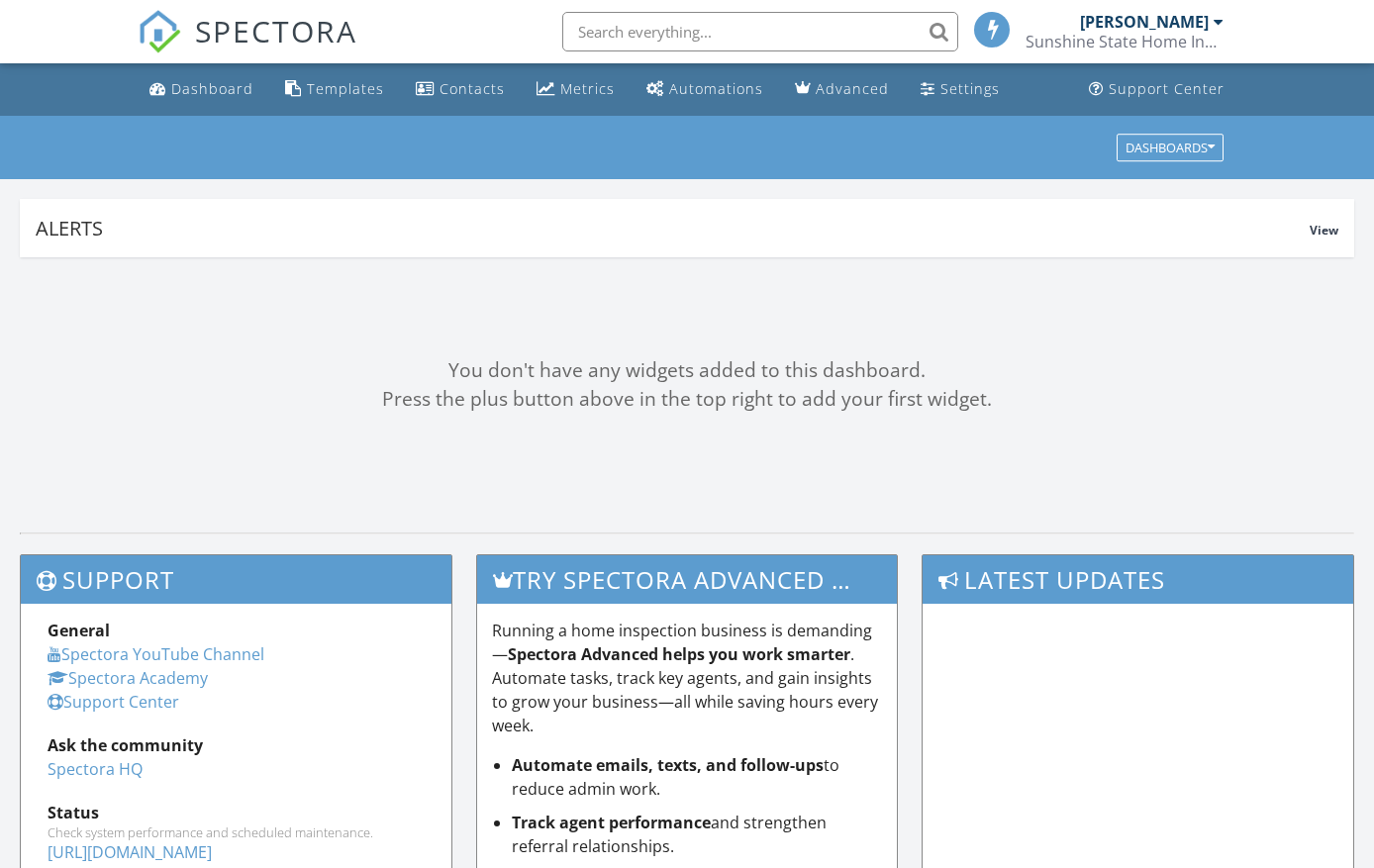 scroll, scrollTop: 0, scrollLeft: 0, axis: both 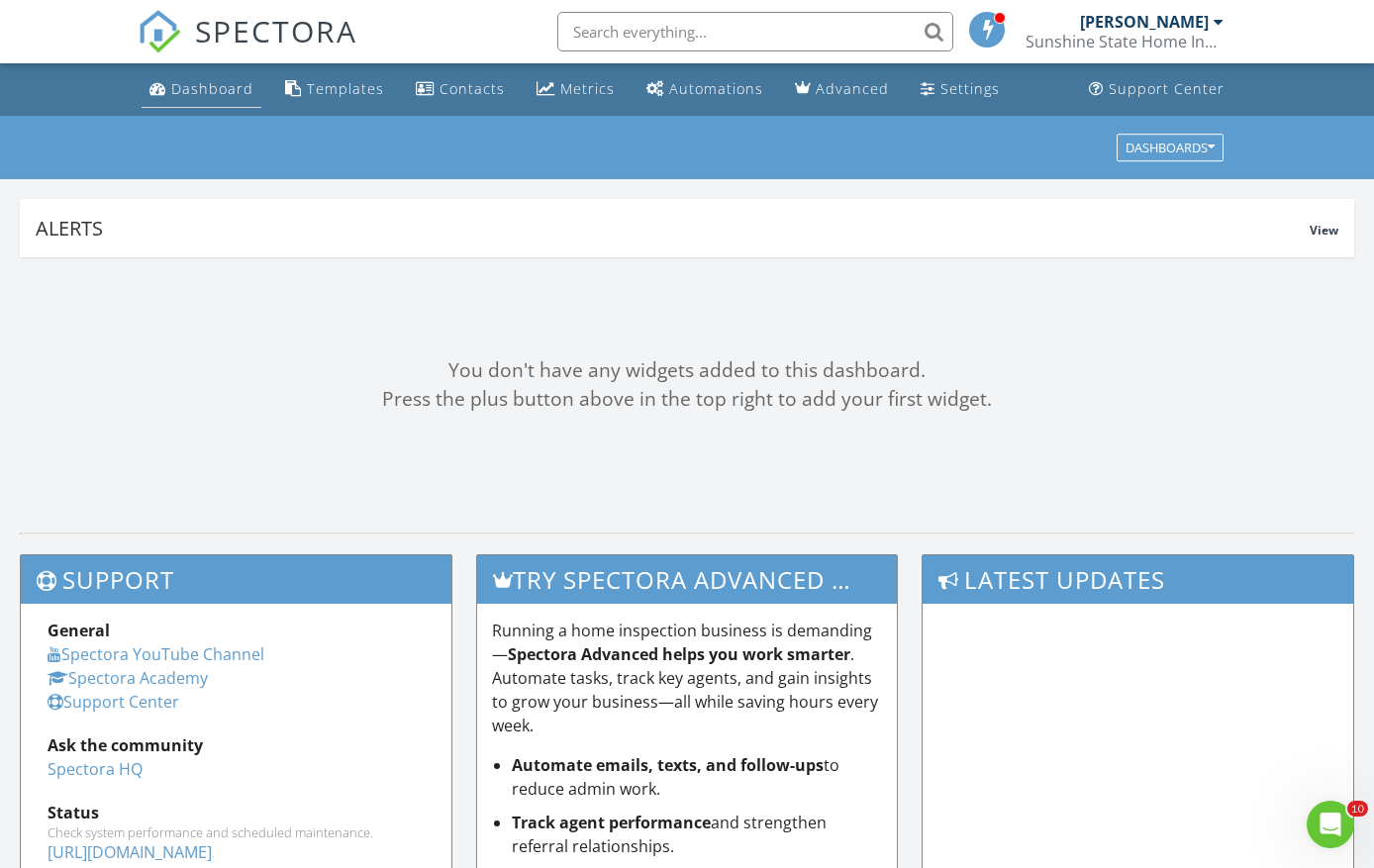 click on "Dashboard" at bounding box center [201, 89] 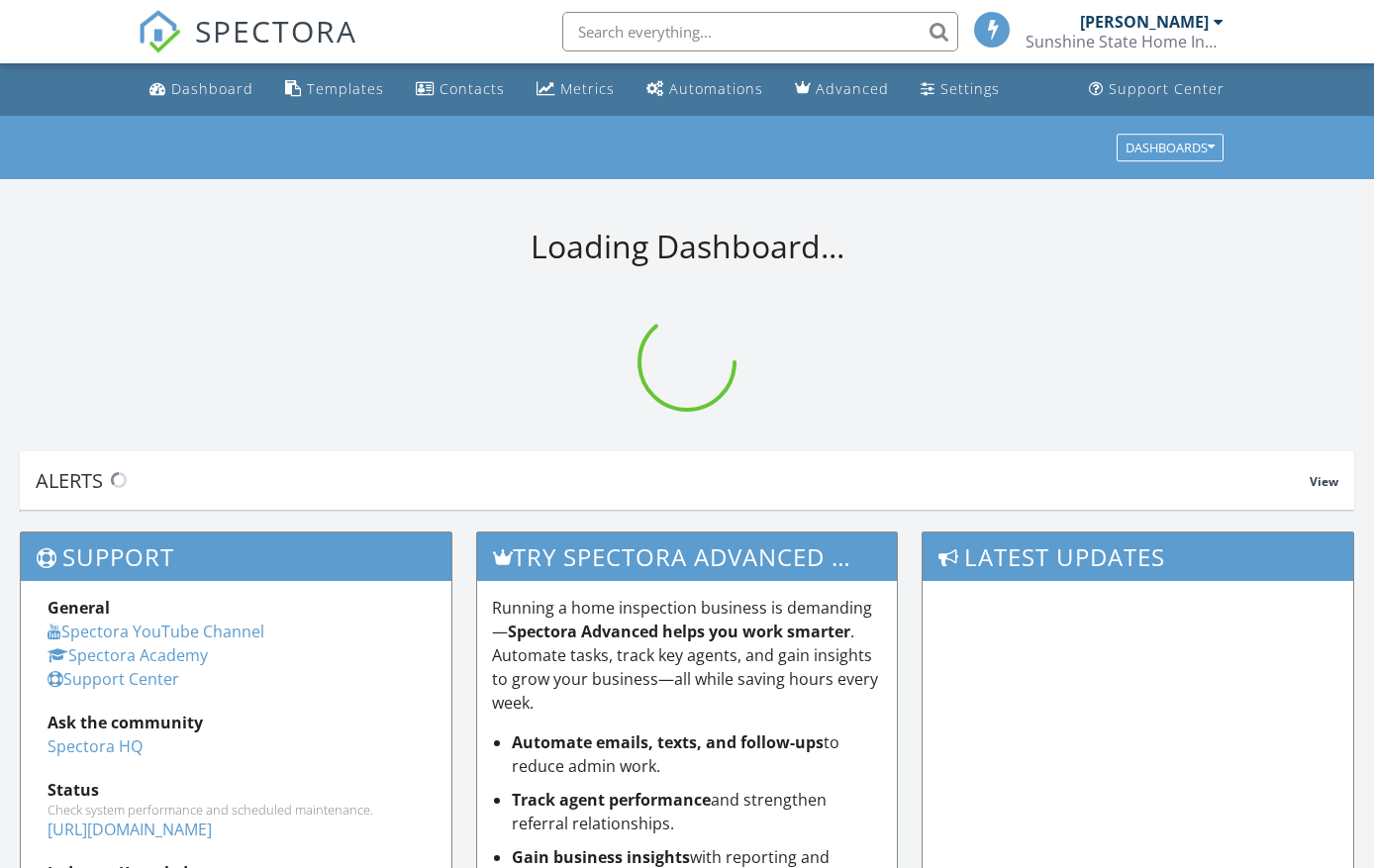 scroll, scrollTop: 0, scrollLeft: 0, axis: both 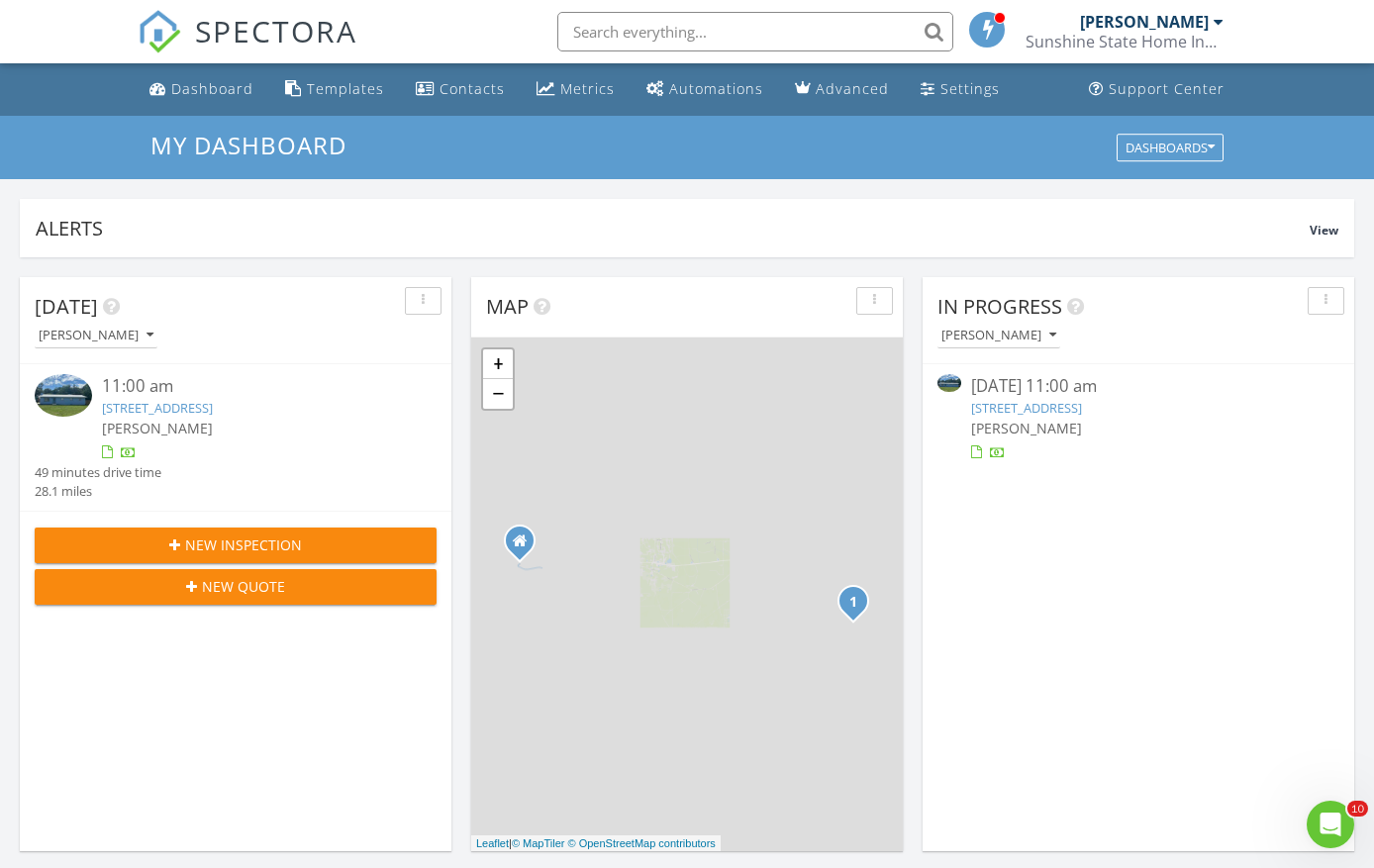 click on "[PERSON_NAME]" at bounding box center [1138, 428] 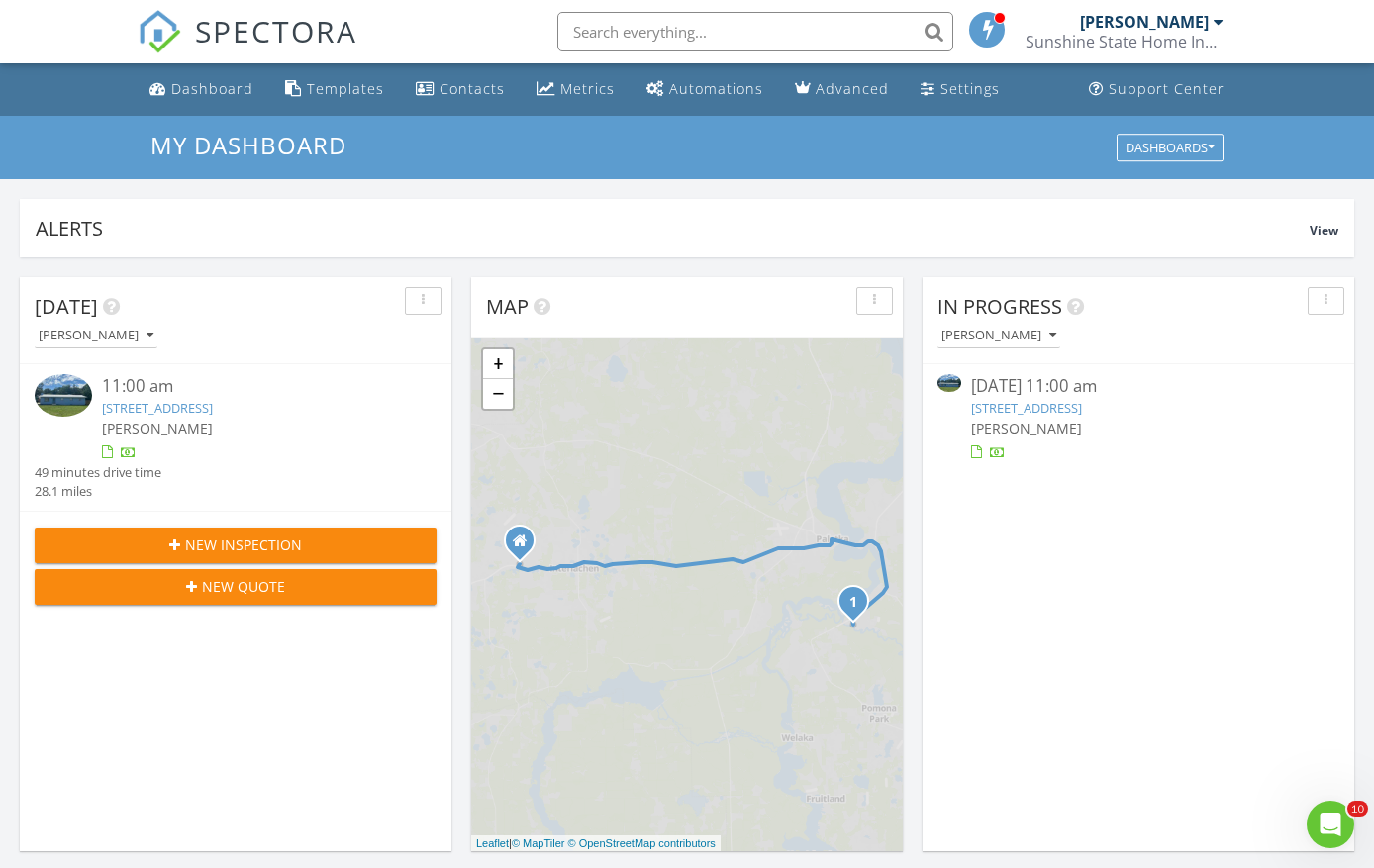 click on "[STREET_ADDRESS]" at bounding box center [1138, 408] 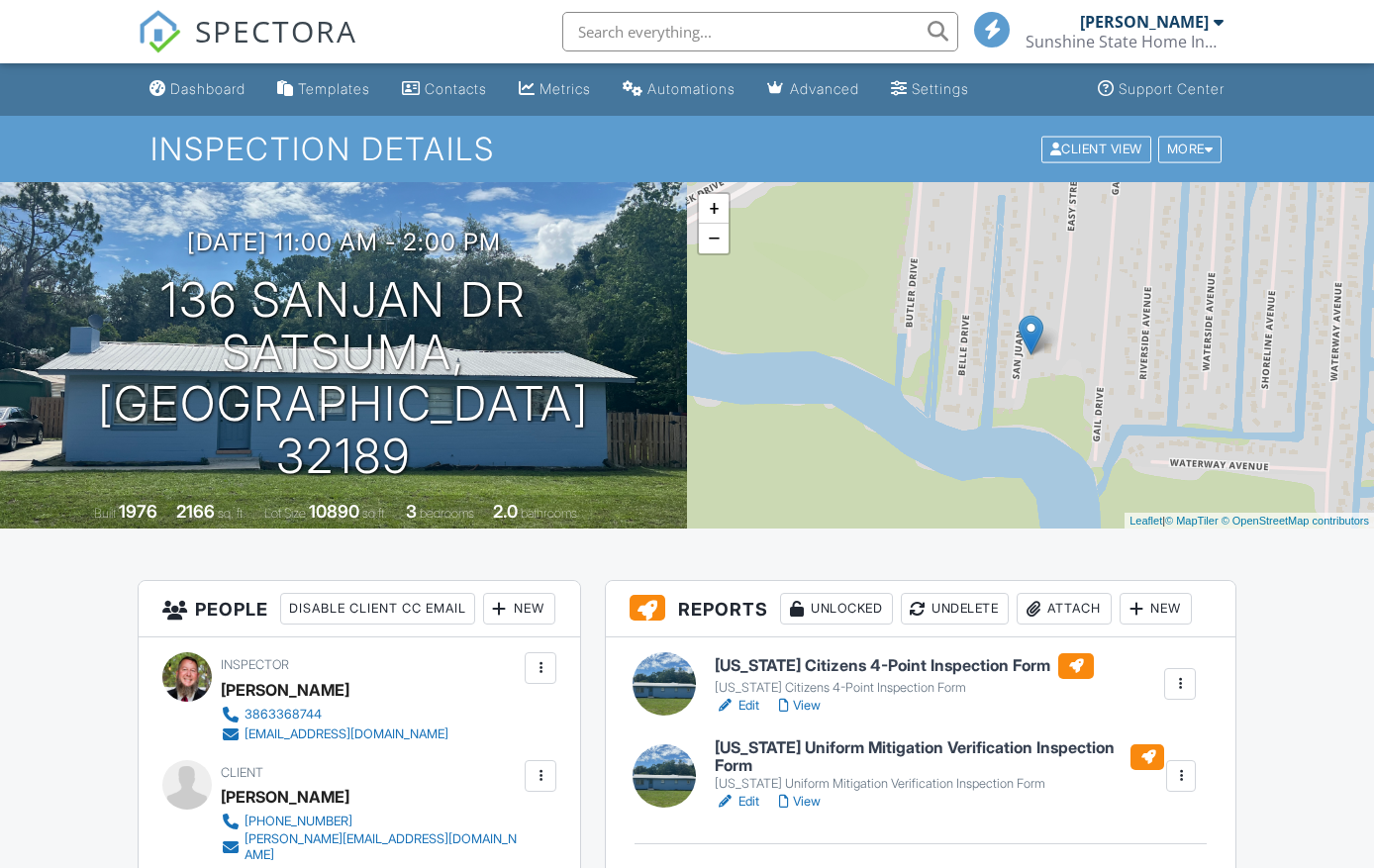scroll, scrollTop: 0, scrollLeft: 0, axis: both 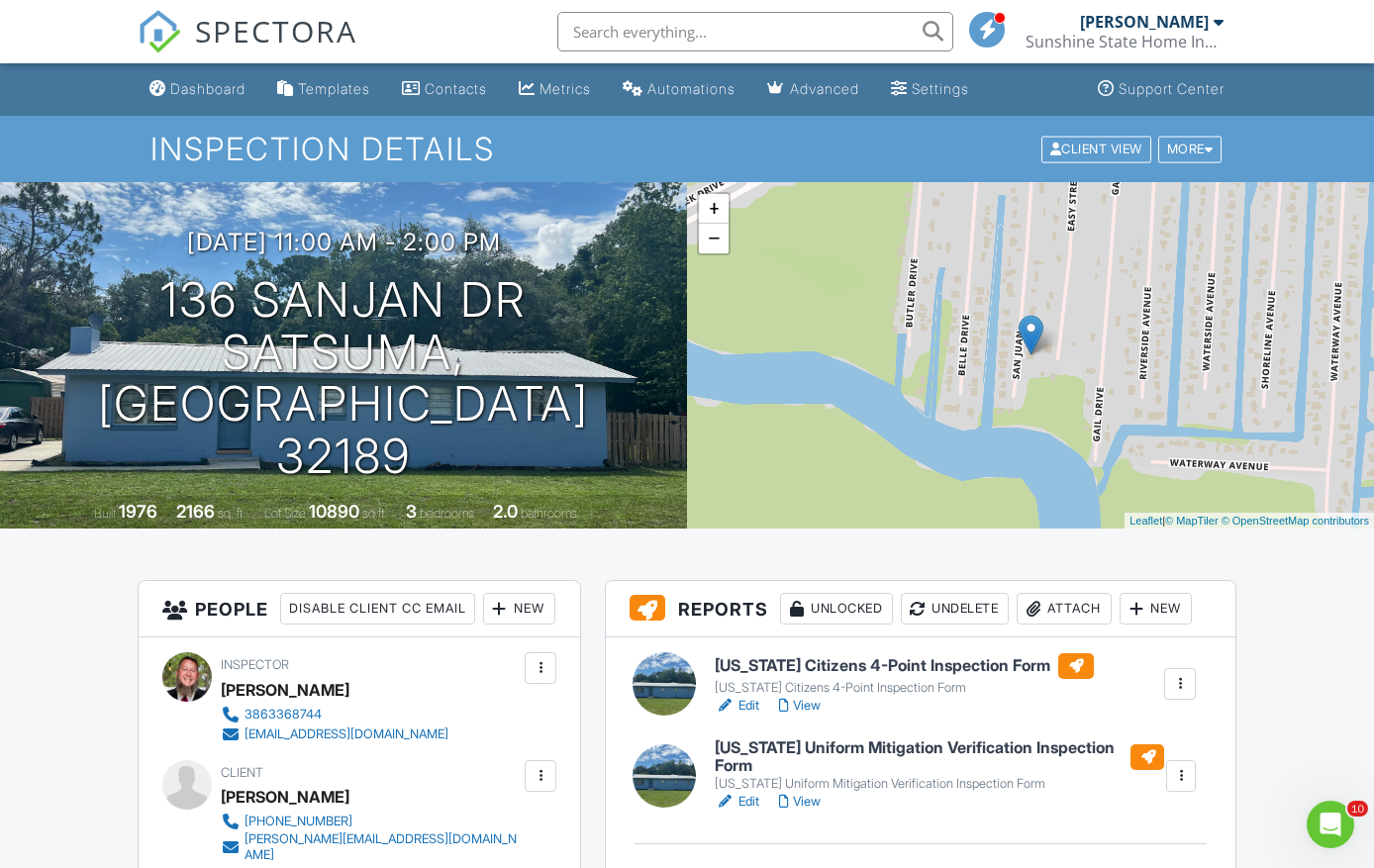click on "[US_STATE] Citizens 4-Point Inspection Form" at bounding box center [904, 688] 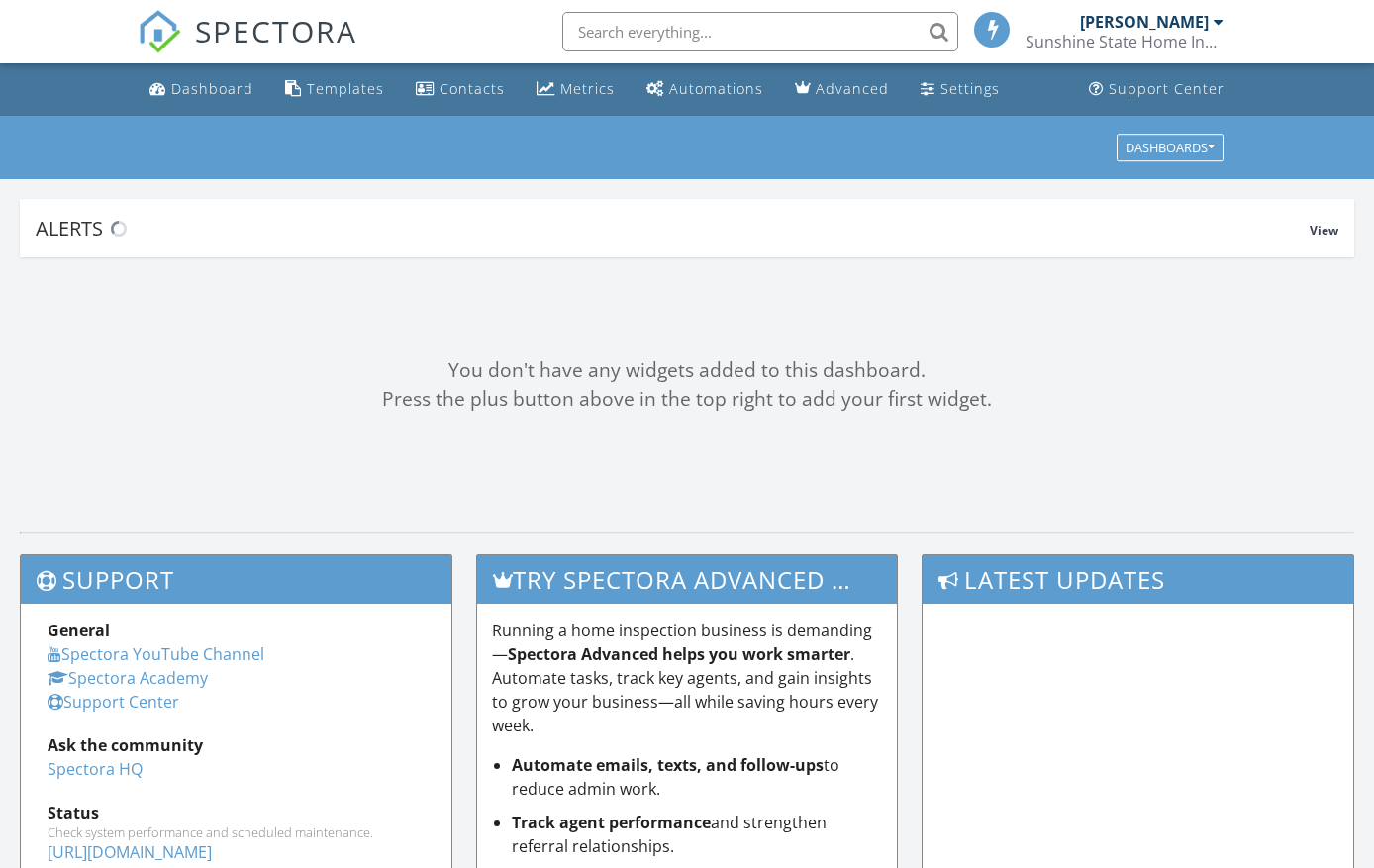 scroll, scrollTop: 0, scrollLeft: 0, axis: both 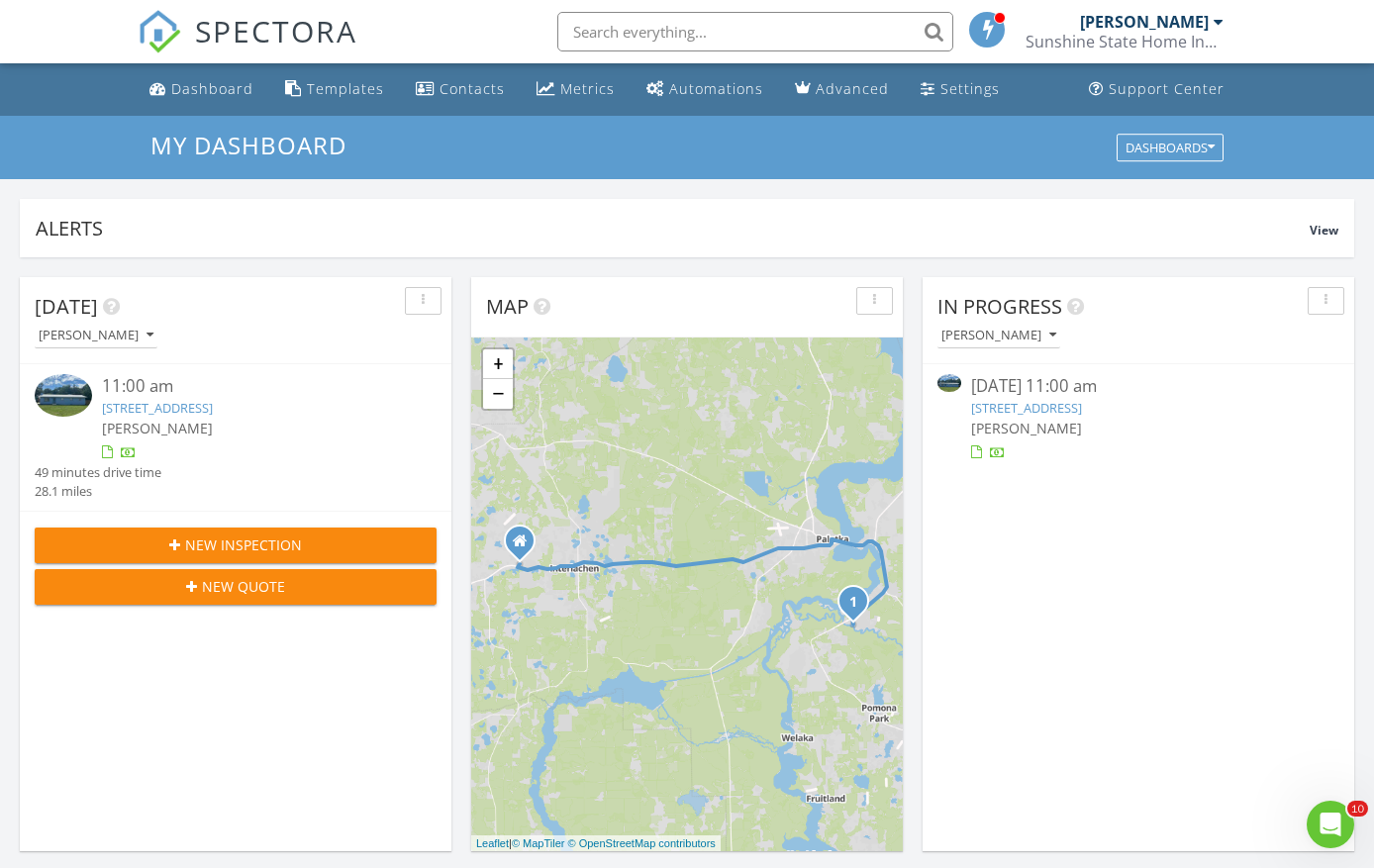 click on "136 Sanjan Dr, Satsuma, FL 32189" at bounding box center (1027, 408) 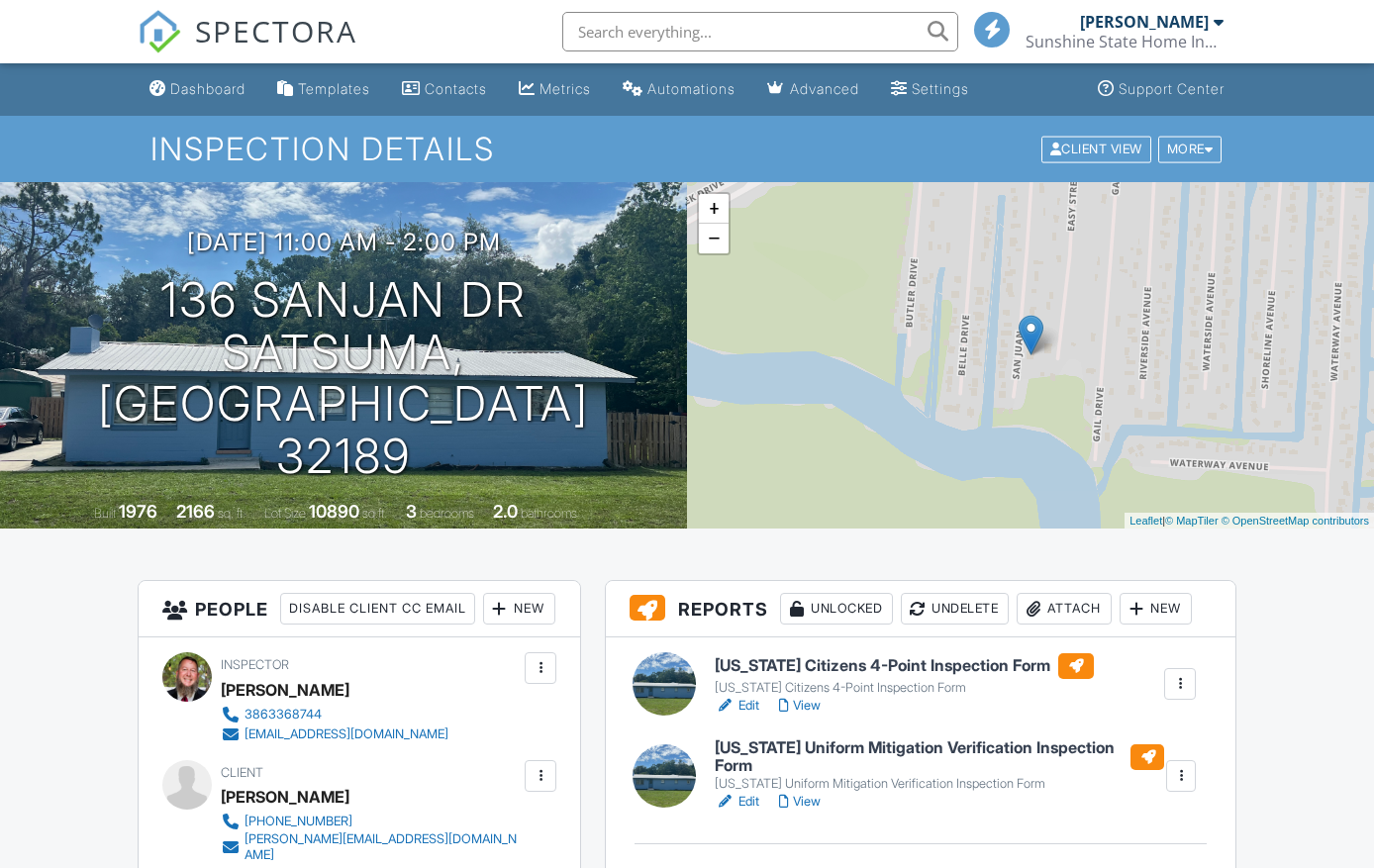 scroll, scrollTop: 0, scrollLeft: 0, axis: both 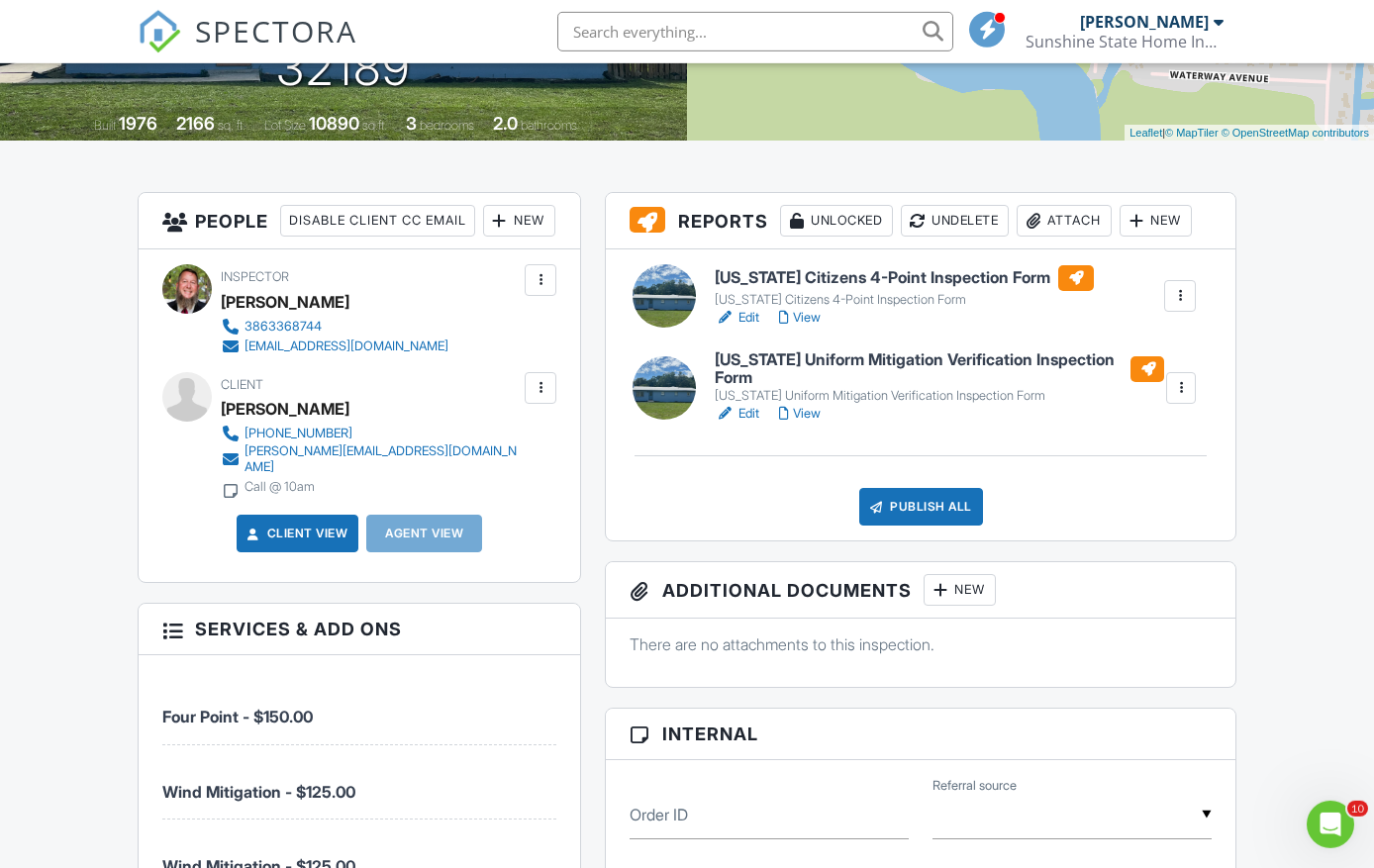 click on "Publish All" at bounding box center (921, 507) 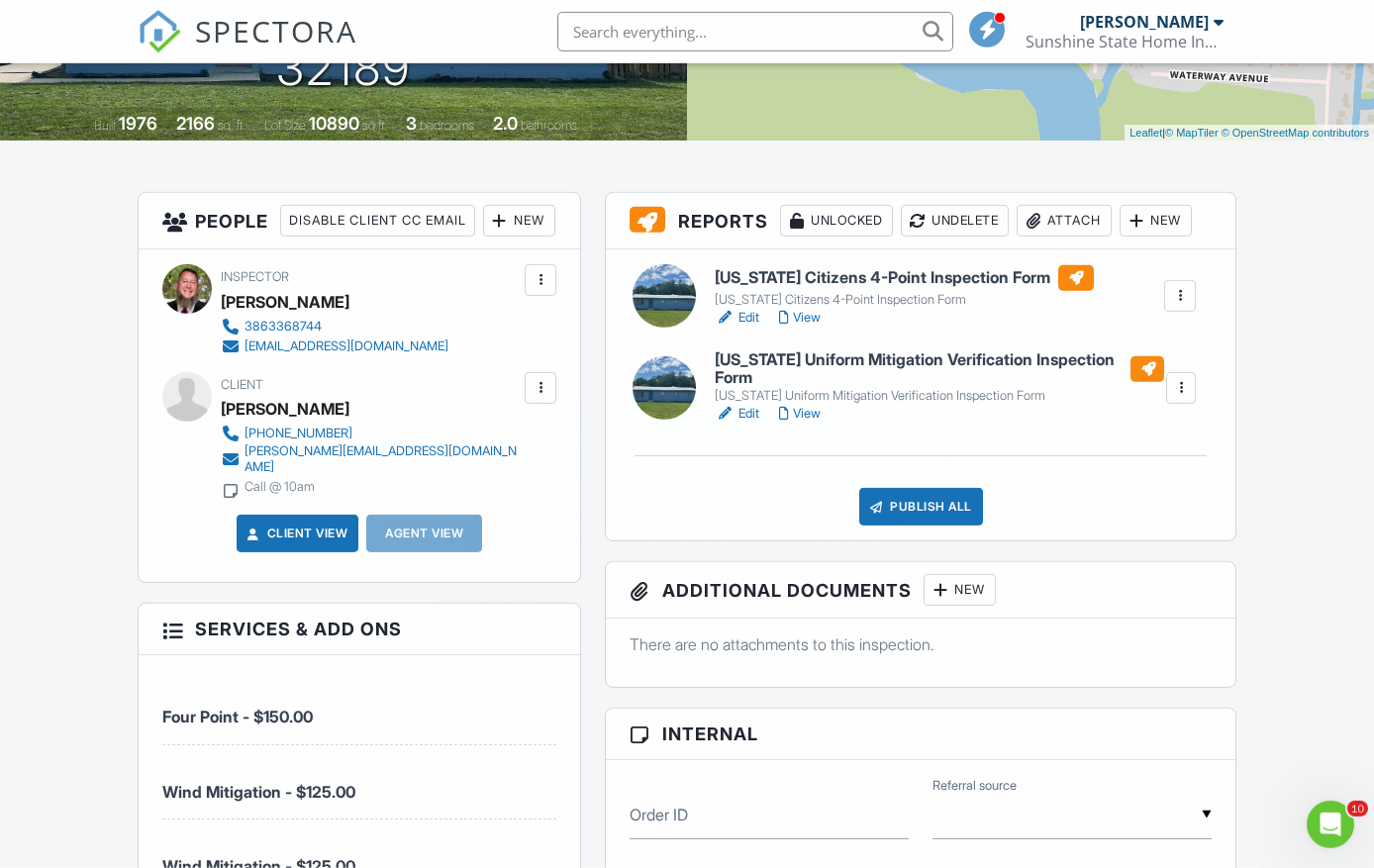 scroll, scrollTop: 389, scrollLeft: 0, axis: vertical 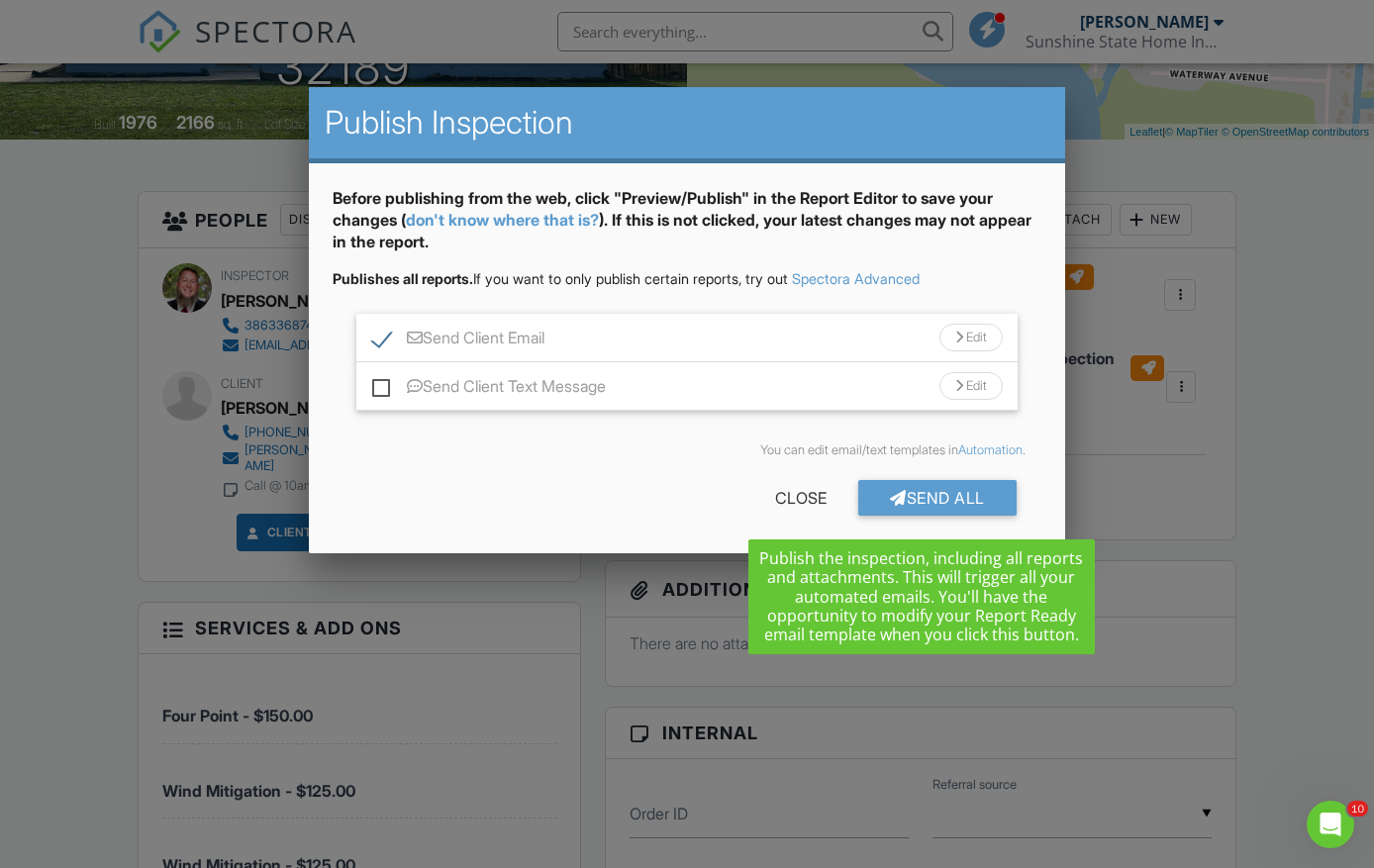 click on "Send Client Text Message" at bounding box center [489, 389] 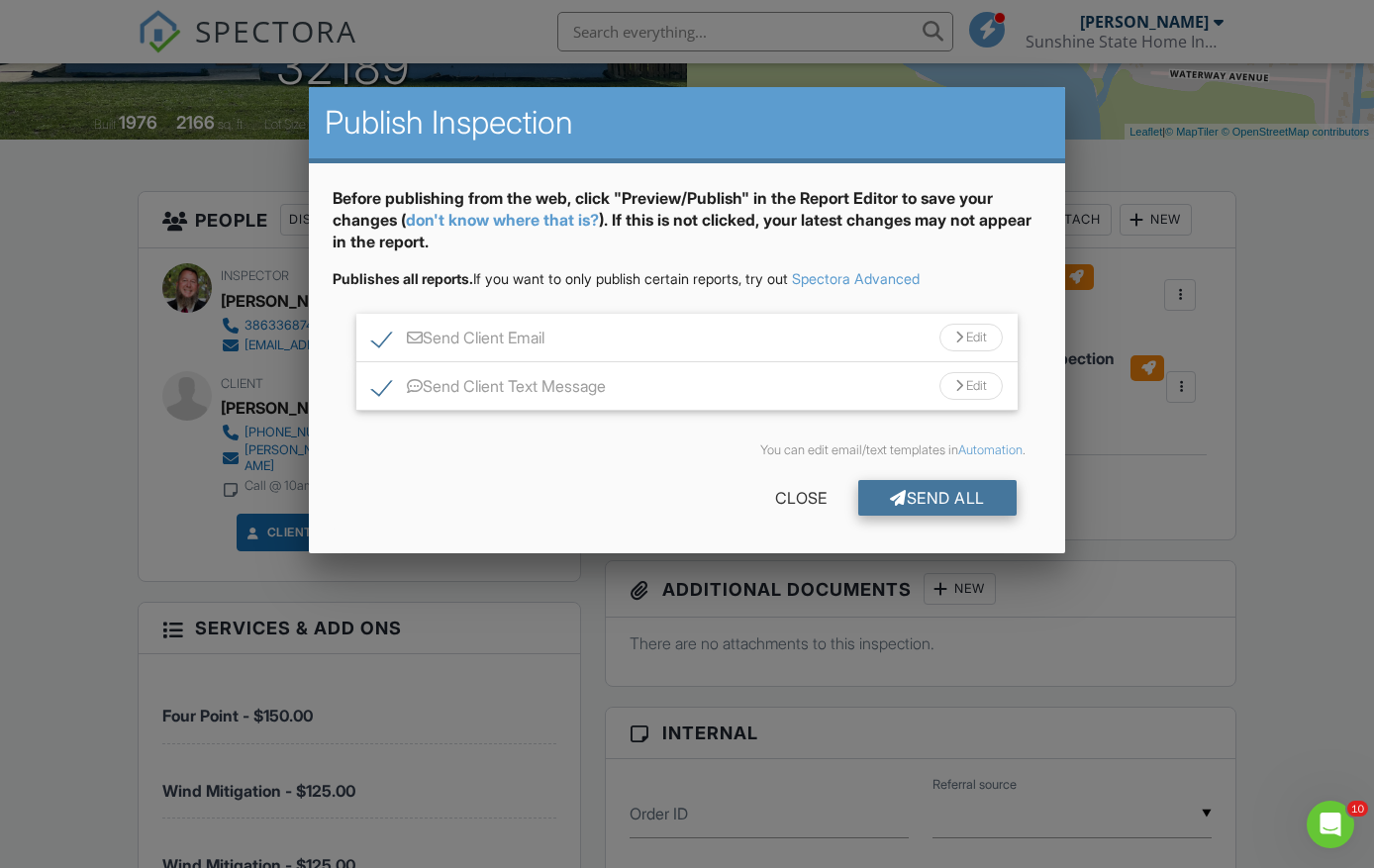 click on "Send All" at bounding box center [937, 498] 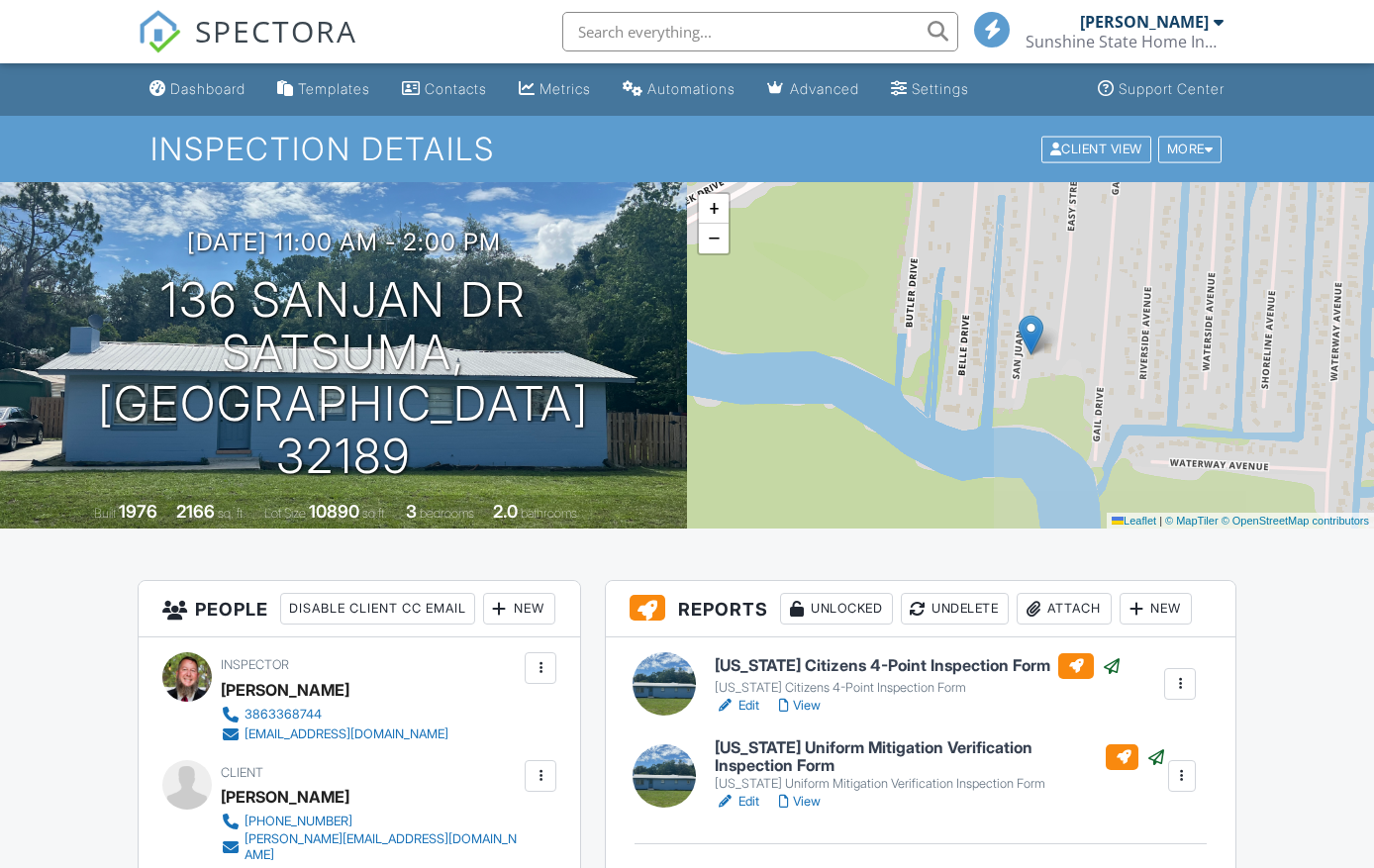 scroll, scrollTop: 425, scrollLeft: 0, axis: vertical 